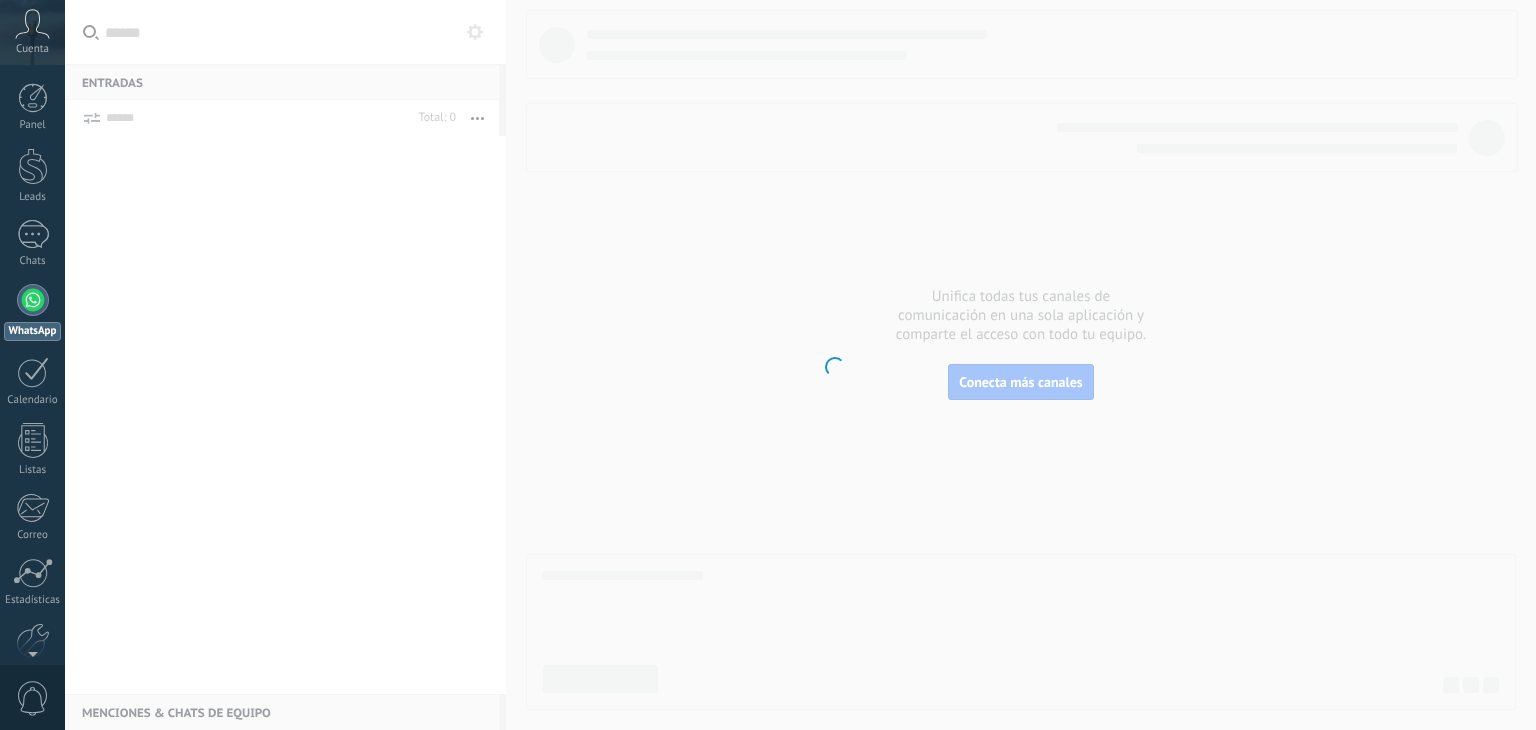 scroll, scrollTop: 0, scrollLeft: 0, axis: both 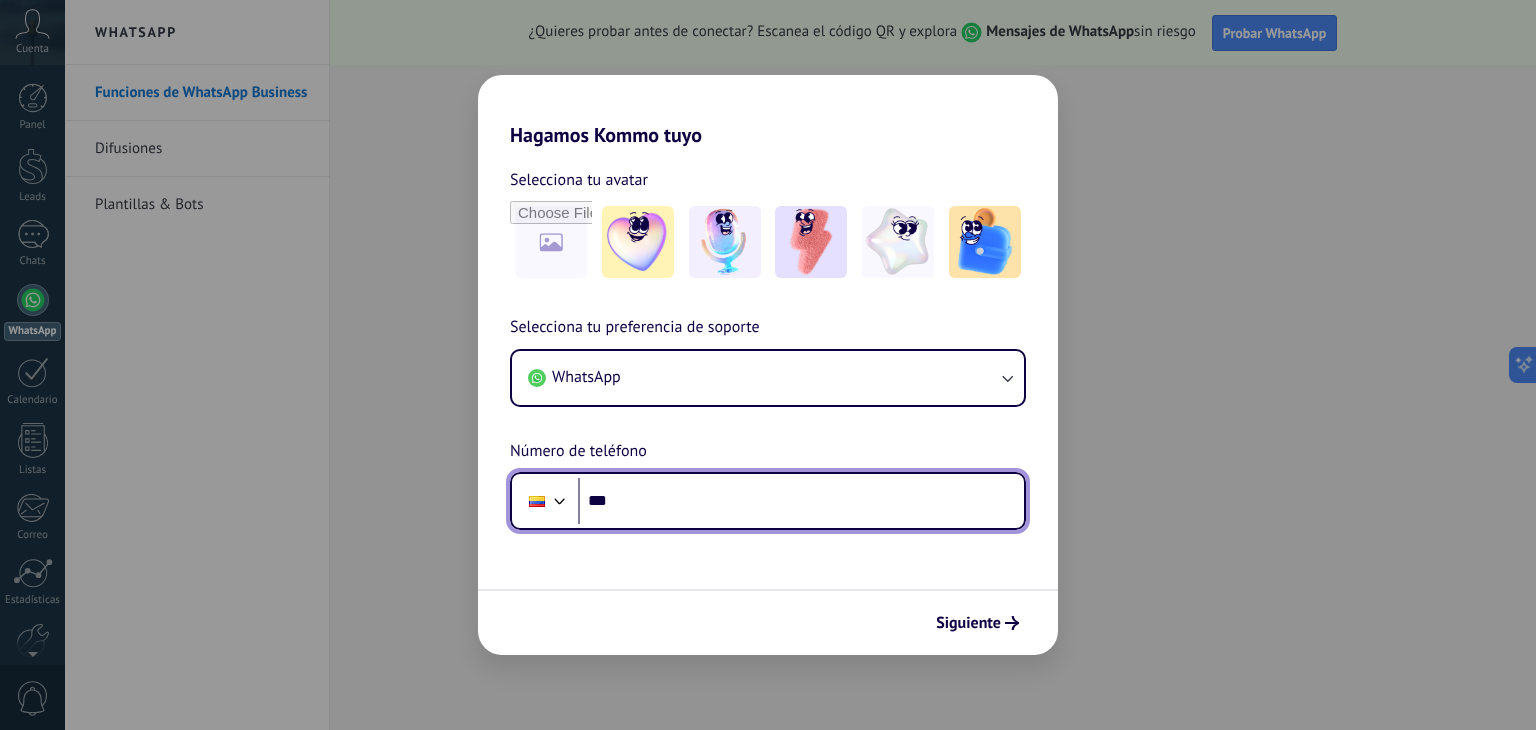 click on "***" at bounding box center [801, 501] 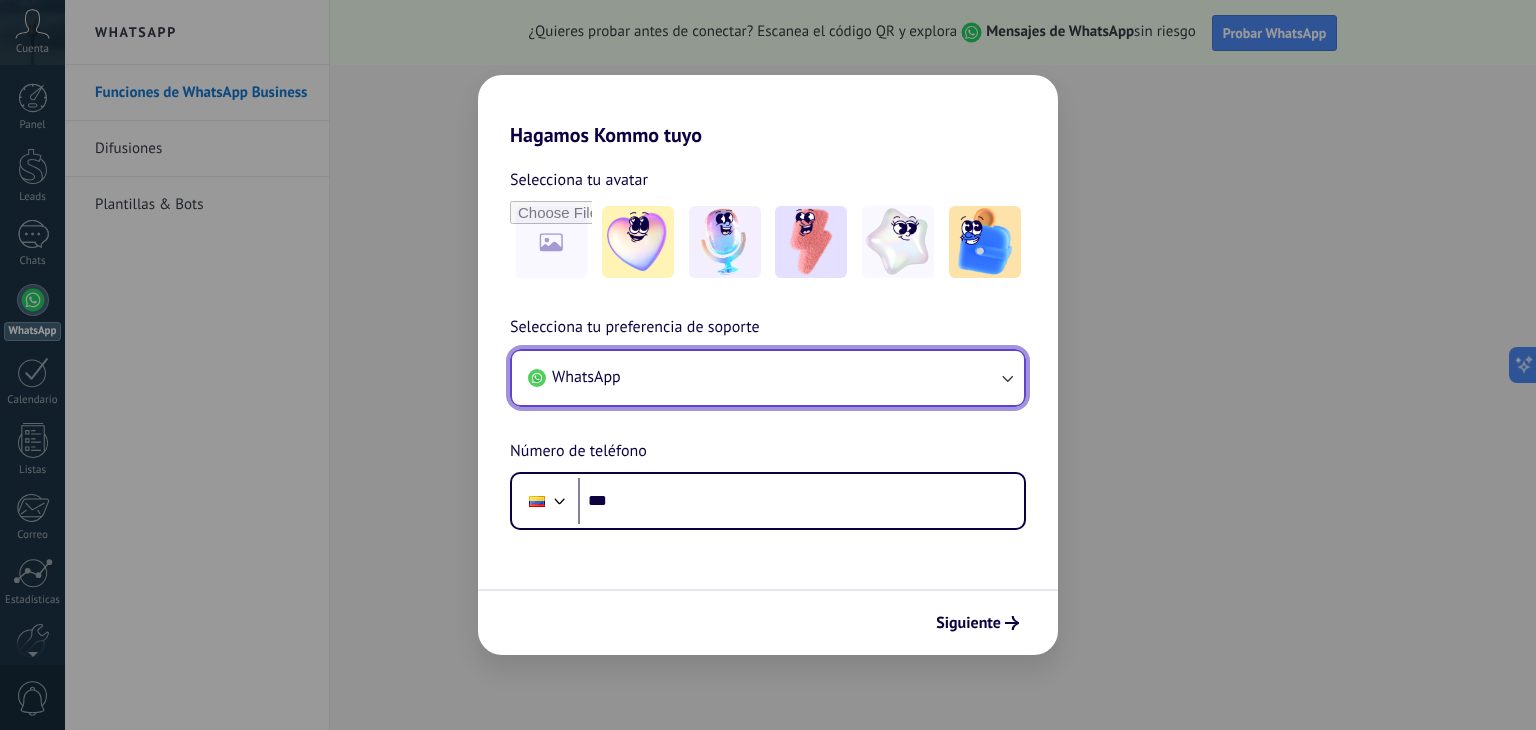 click on "WhatsApp" at bounding box center (768, 378) 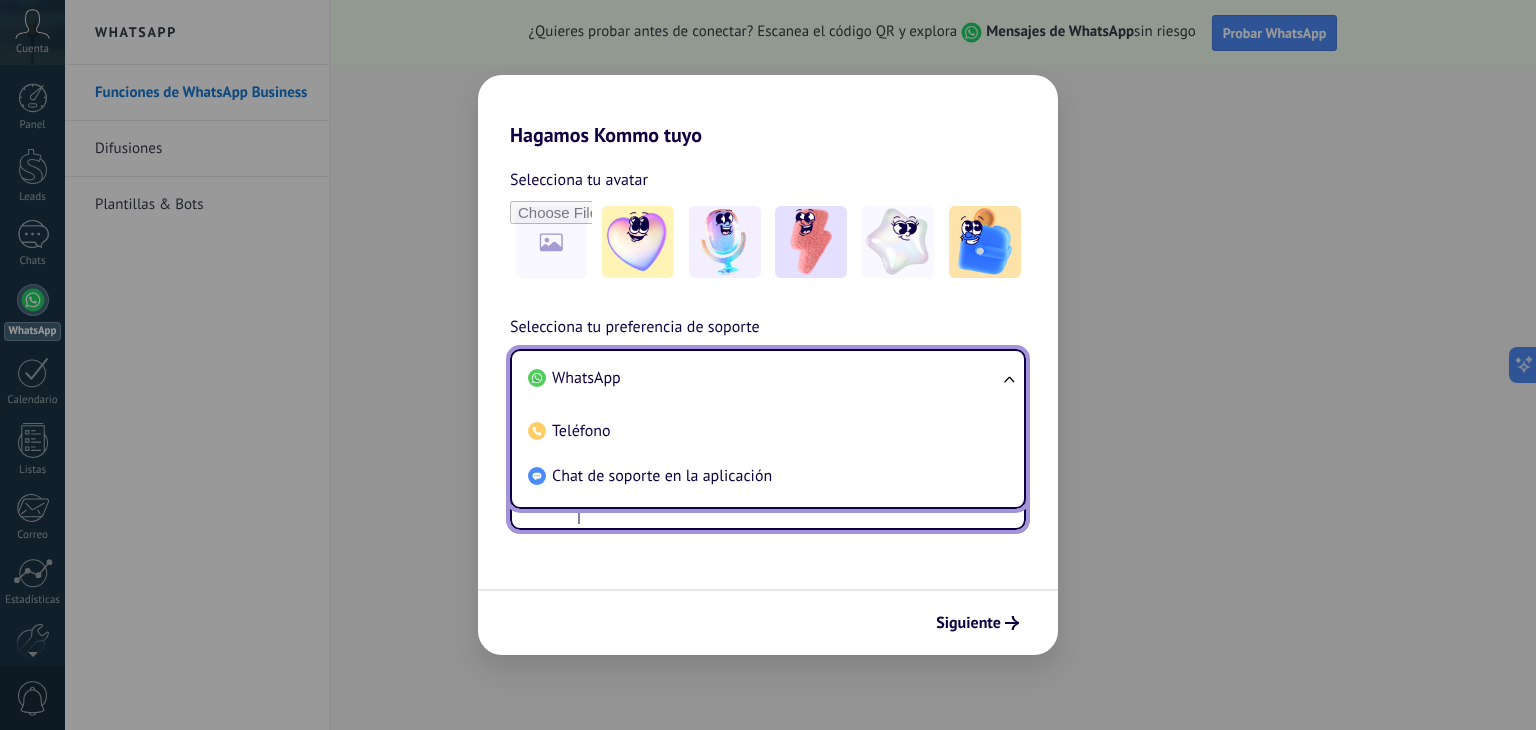 click on "***" at bounding box center (801, 501) 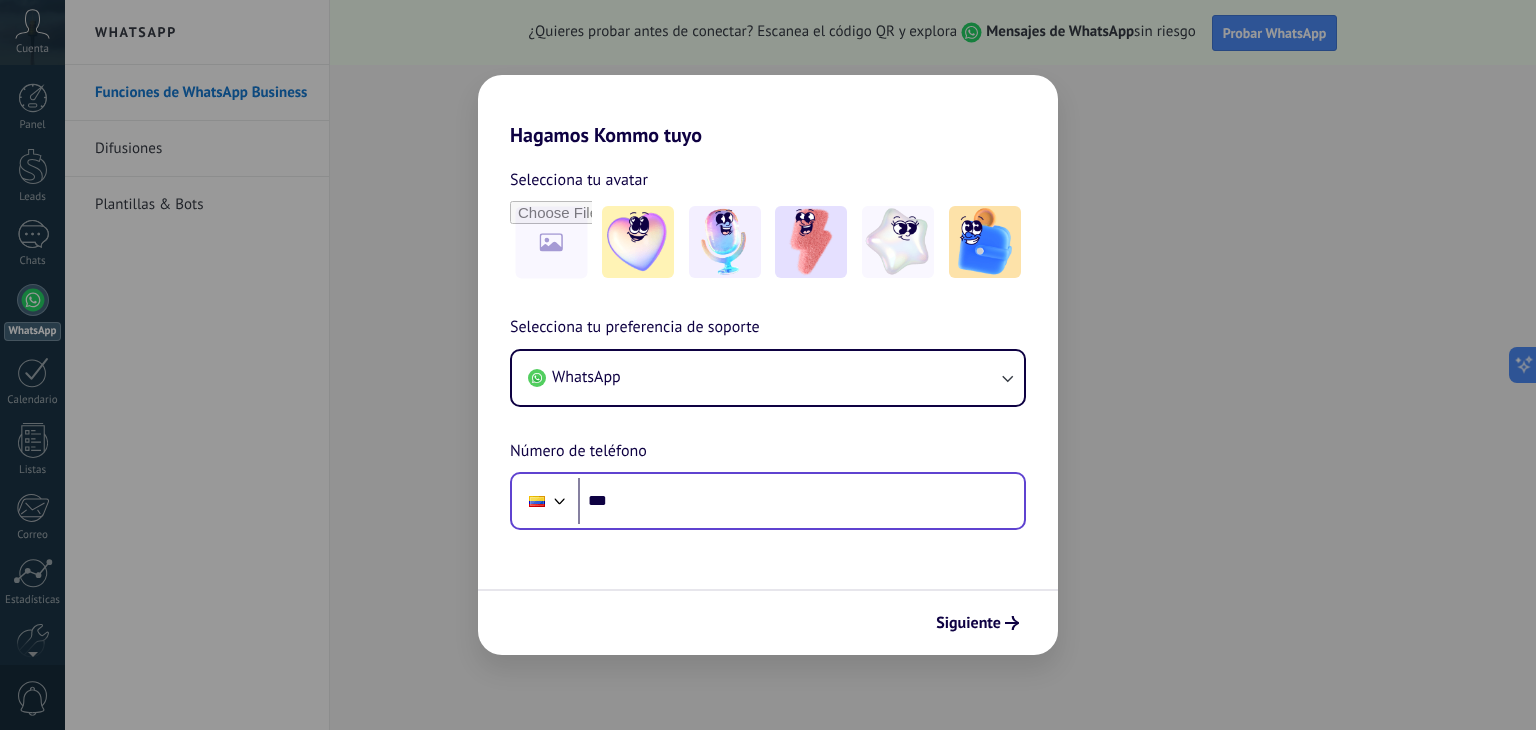 click on "Phone ***" at bounding box center [768, 501] 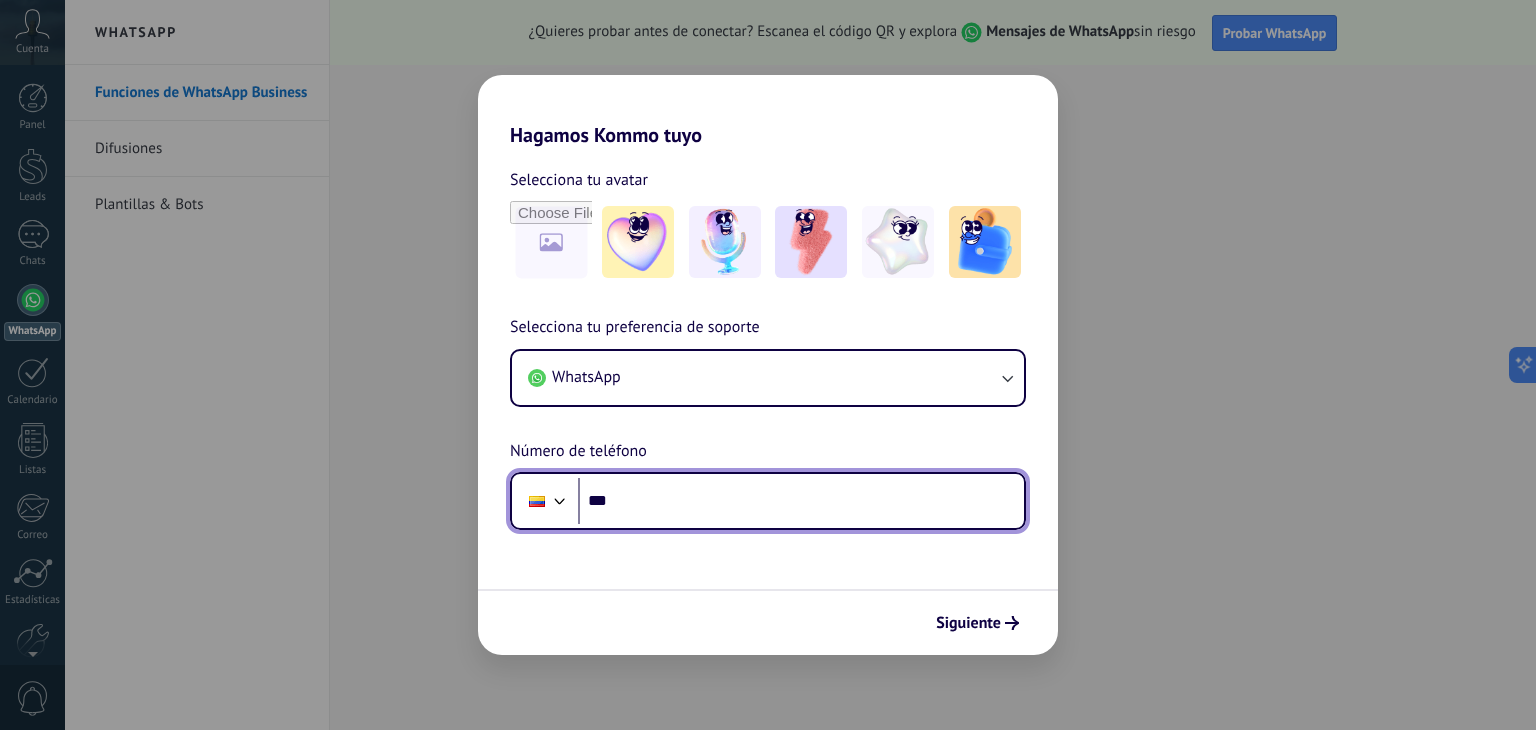 click on "***" at bounding box center [801, 501] 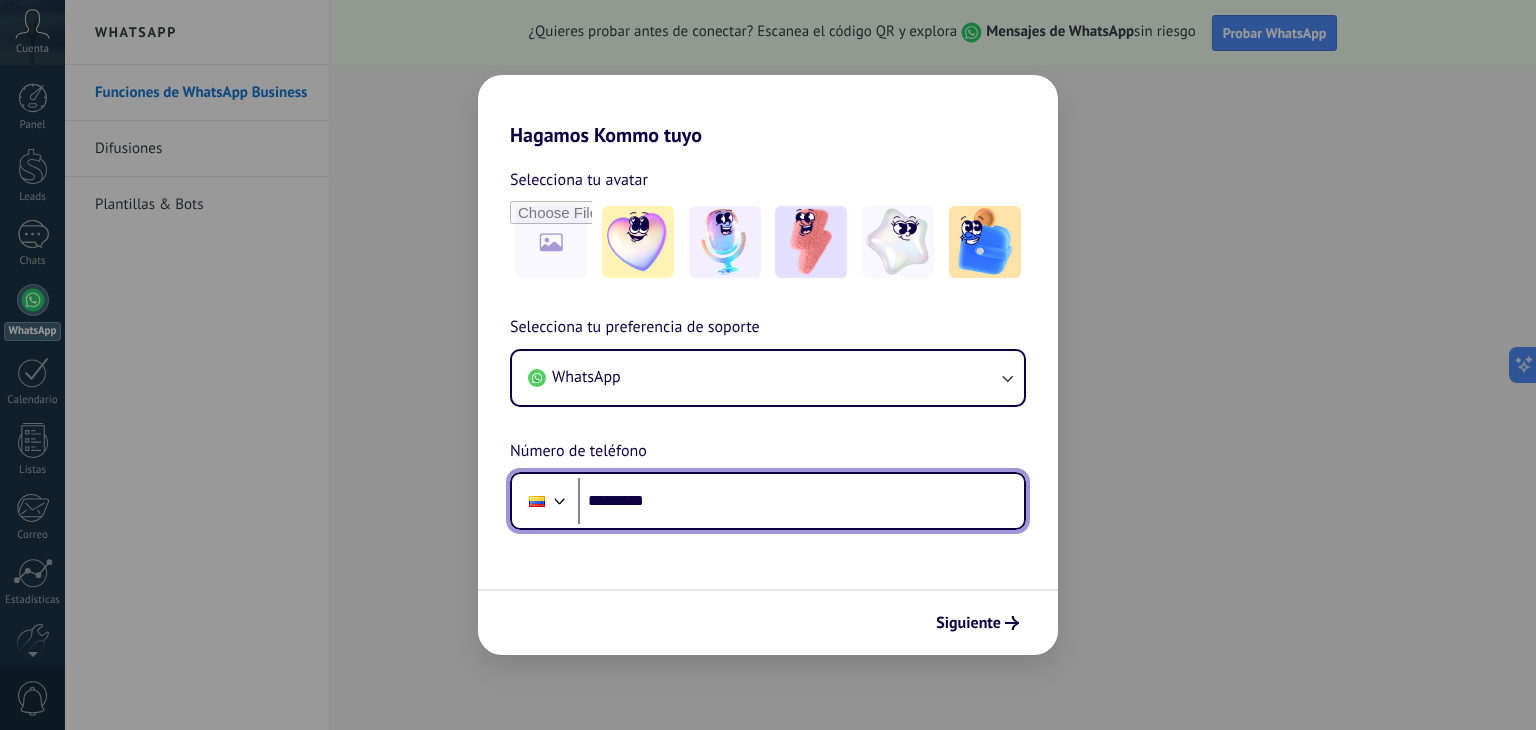 type on "**********" 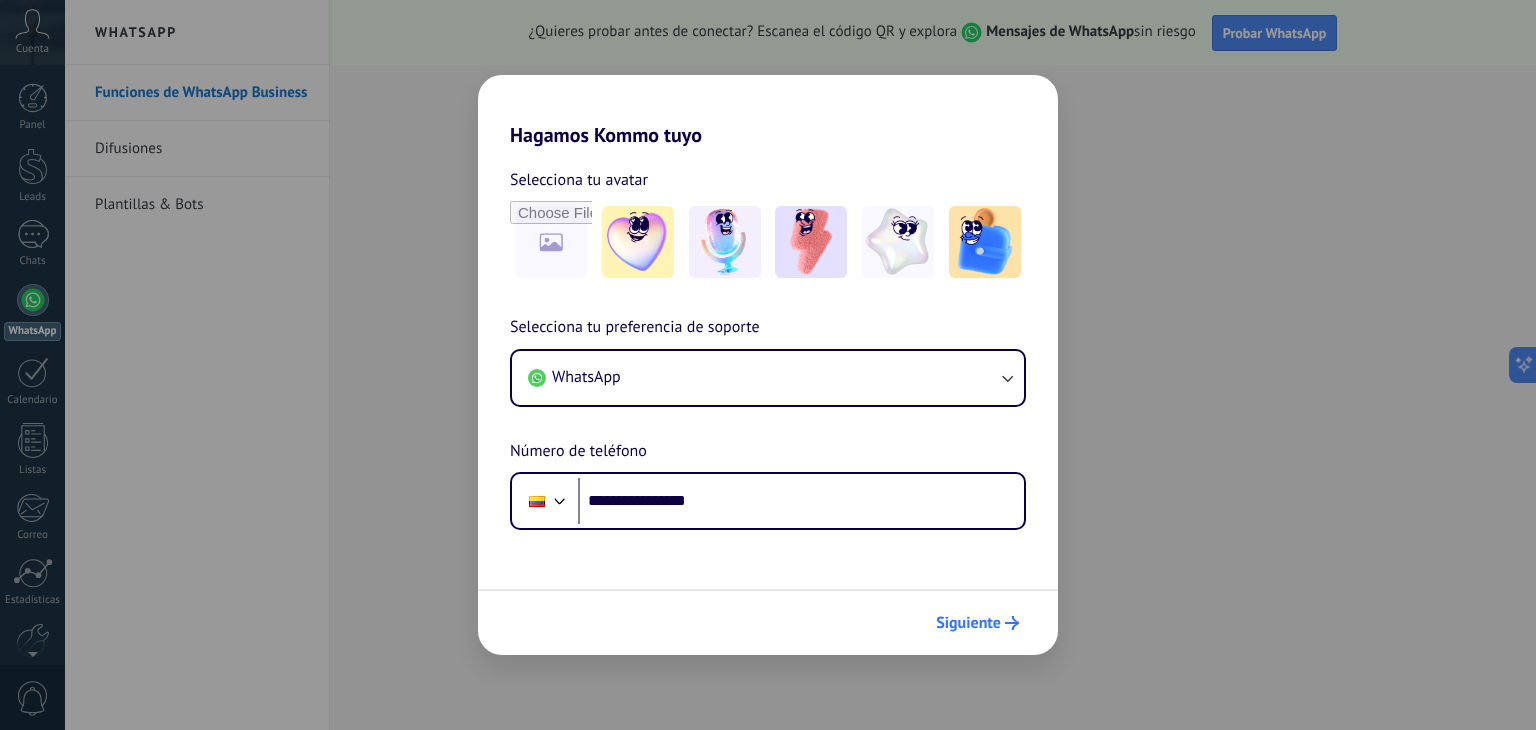 click on "Siguiente" at bounding box center [968, 623] 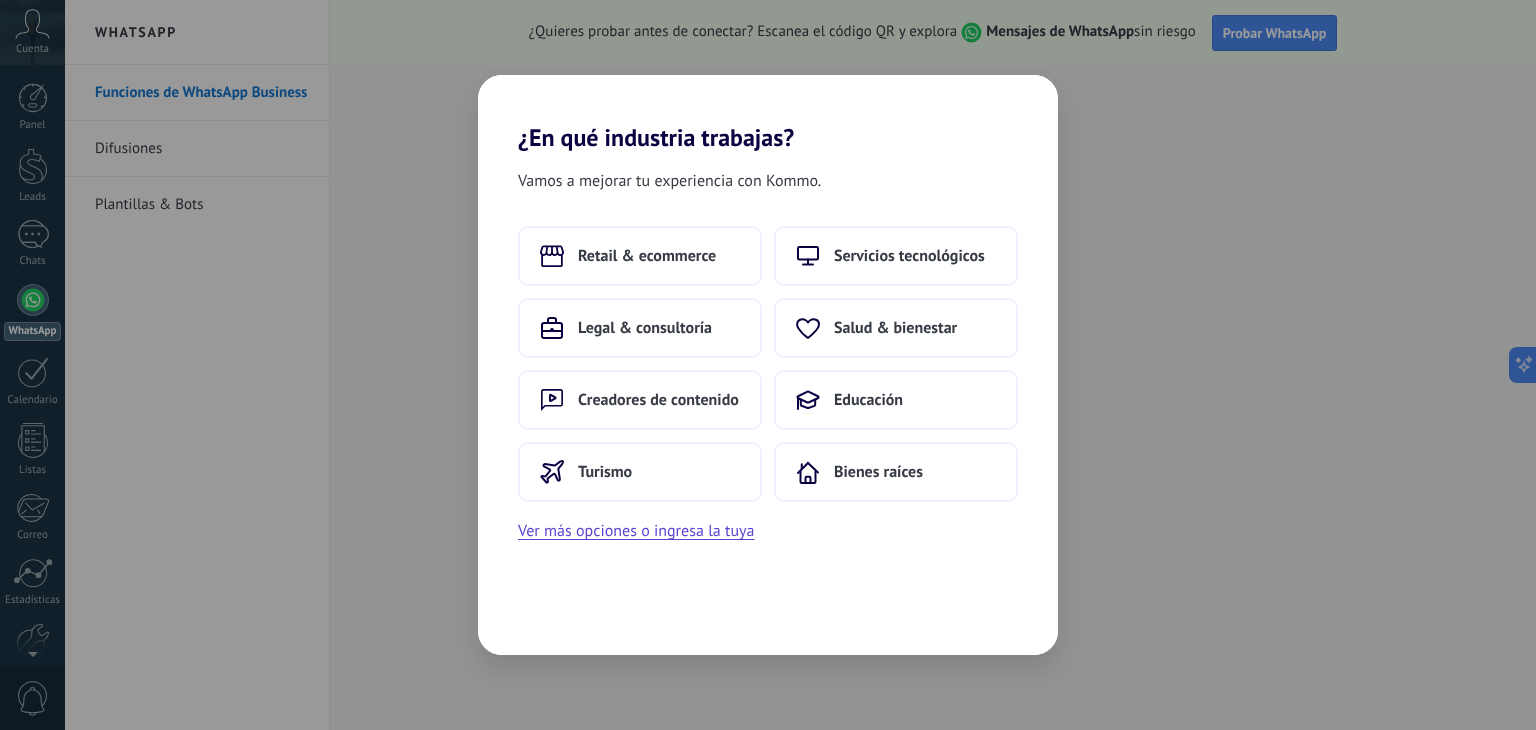 scroll, scrollTop: 0, scrollLeft: 0, axis: both 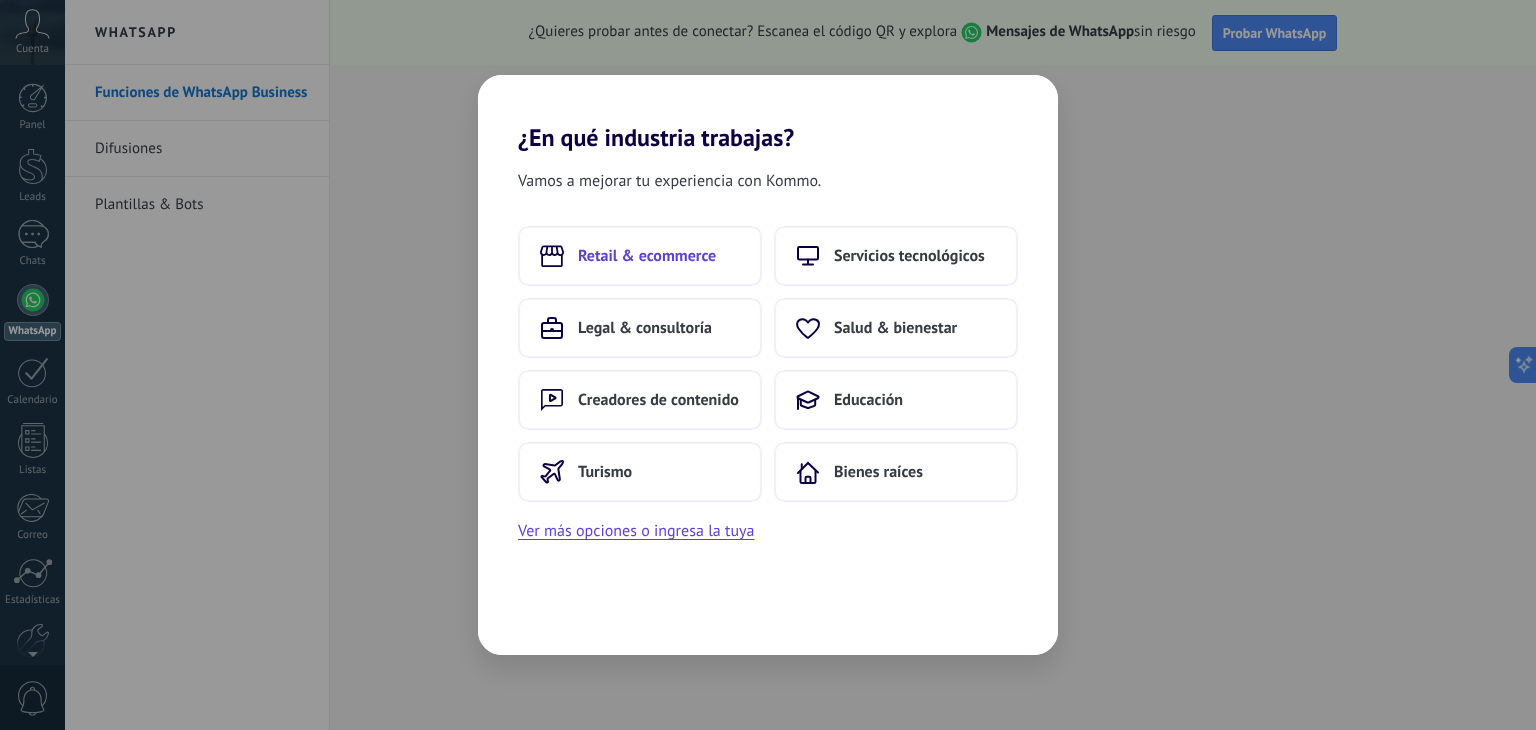 click on "Retail & ecommerce" at bounding box center (647, 256) 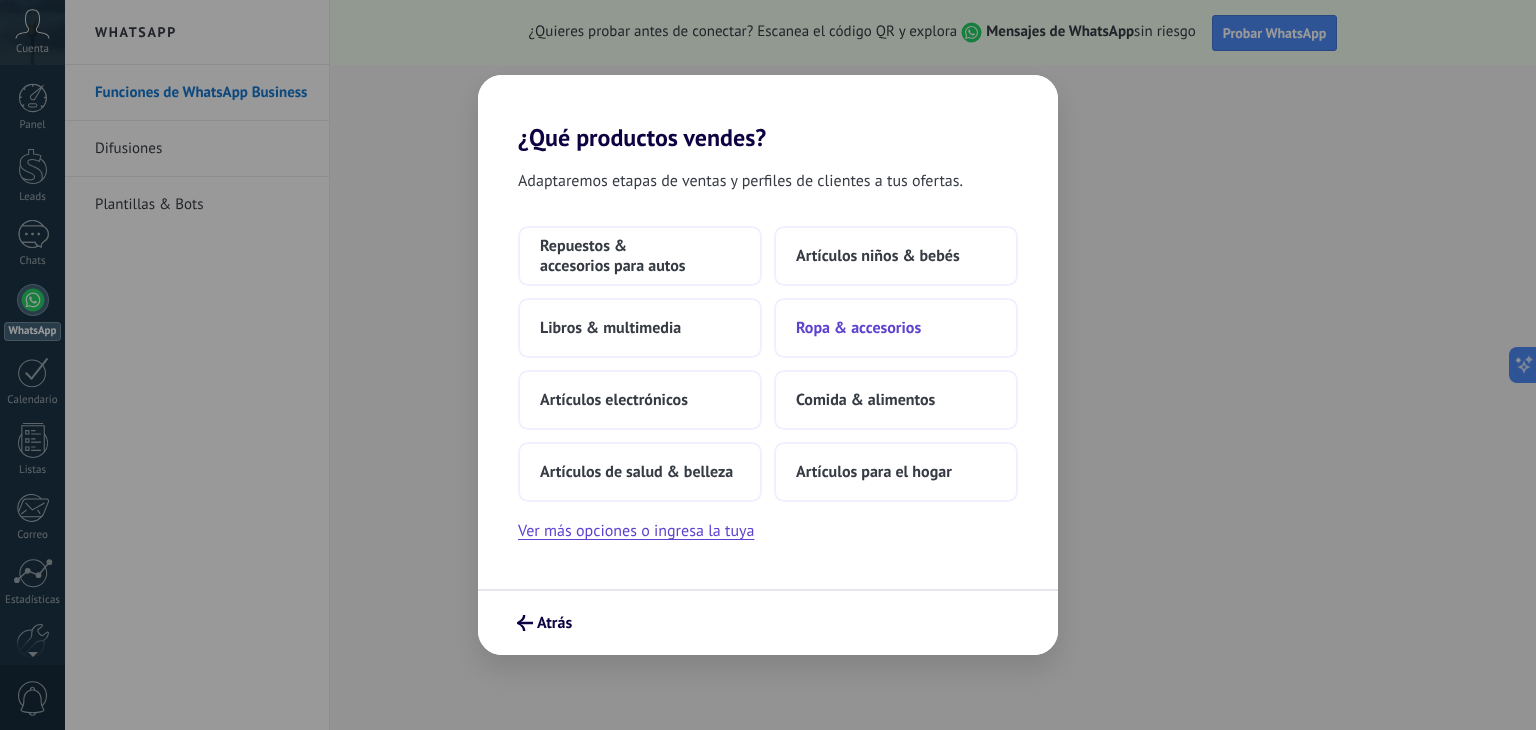 click on "Ropa & accesorios" at bounding box center [640, 256] 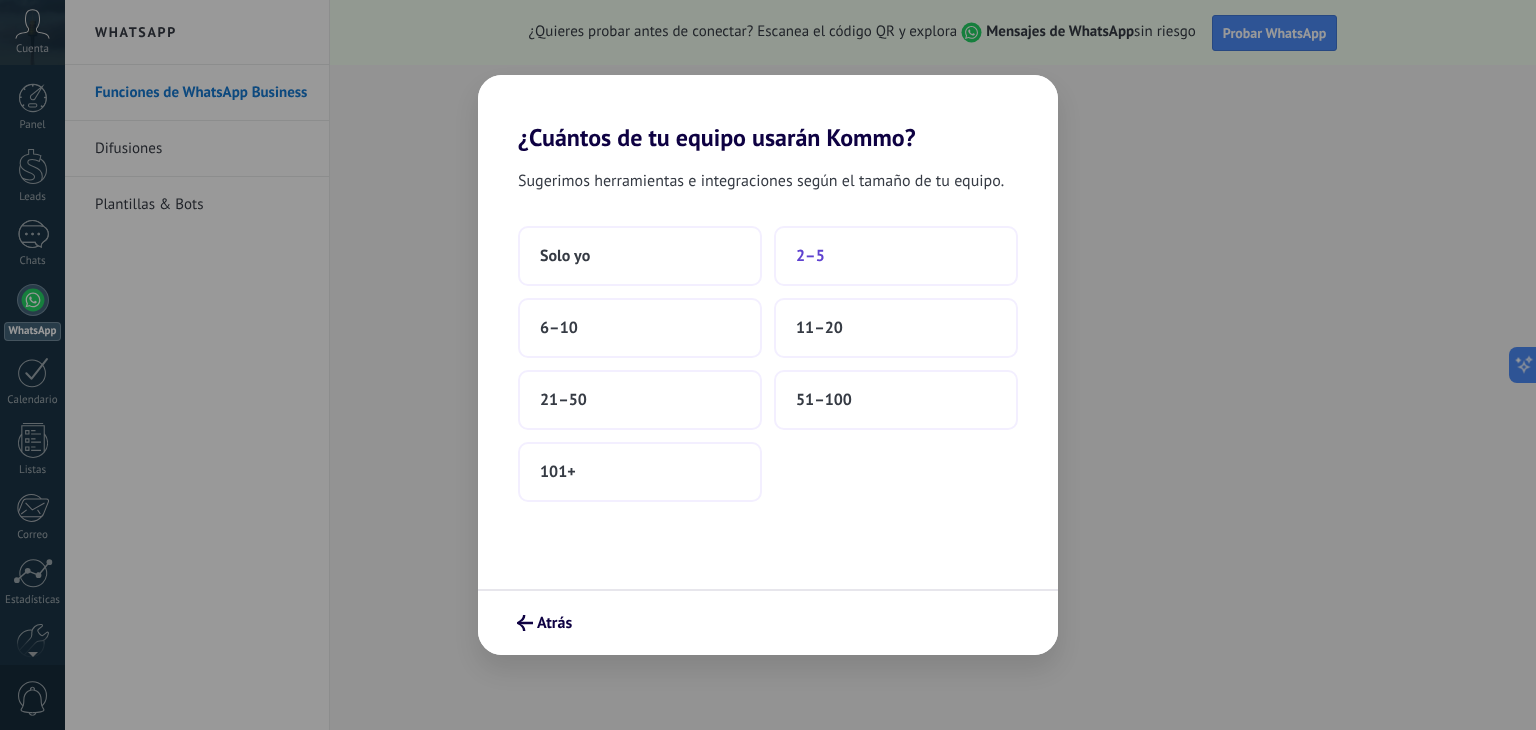 click on "2–5" at bounding box center (896, 256) 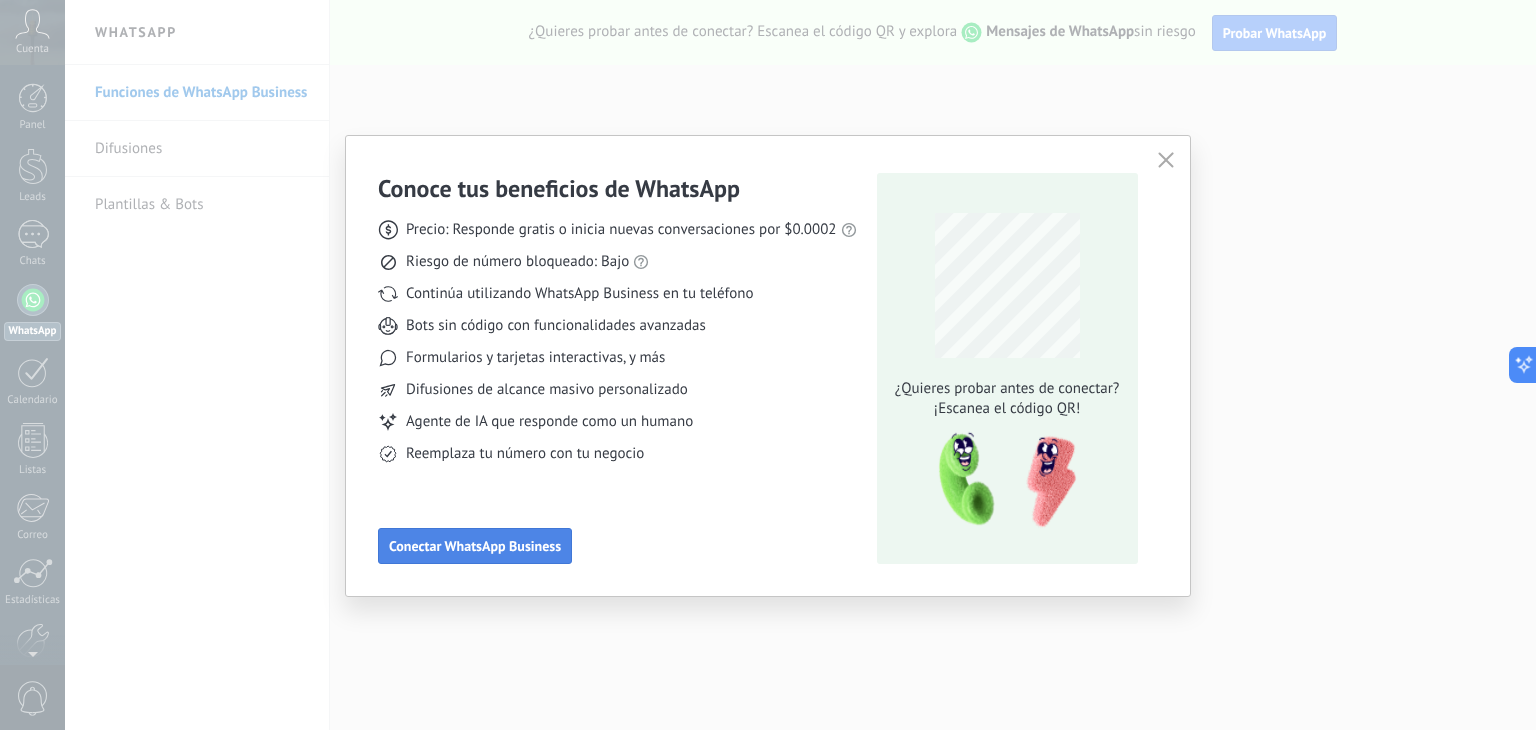 click on "Conectar WhatsApp Business" at bounding box center (475, 546) 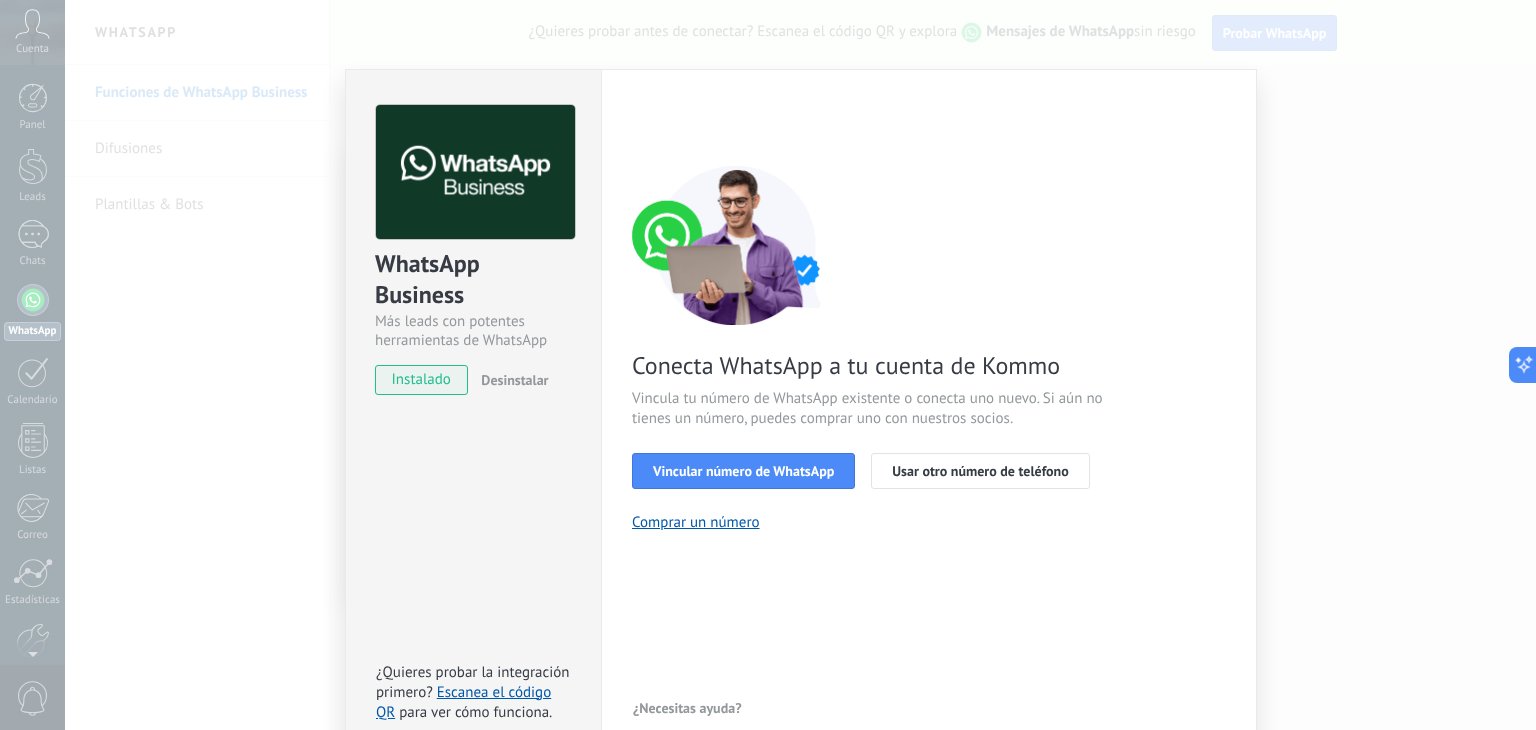 click on "WhatsApp Business Más leads con potentes herramientas de WhatsApp instalado Desinstalar ¿Quieres probar la integración primero?   Escanea el código QR   para ver cómo funciona. Configuraciones Autorizaciones This tab logs the users who have granted integration access to this account. If you want to to remove a user's ability to send requests to the account on behalf of this integration, you can revoke access. If access is revoked from all users, the integration will stop working. This app is installed, but no one has given it access yet. WhatsApp Cloud API más _:  Guardar < Volver 1 Seleccionar aplicación 2 Conectar Facebook  3 Finalizar configuración Conecta WhatsApp a tu cuenta de Kommo Vincula tu número de WhatsApp existente o conecta uno nuevo. Si aún no tienes un número, puedes comprar uno con nuestros socios. Vincular número de WhatsApp Usar otro número de teléfono Comprar un número ¿Necesitas ayuda?" at bounding box center (800, 365) 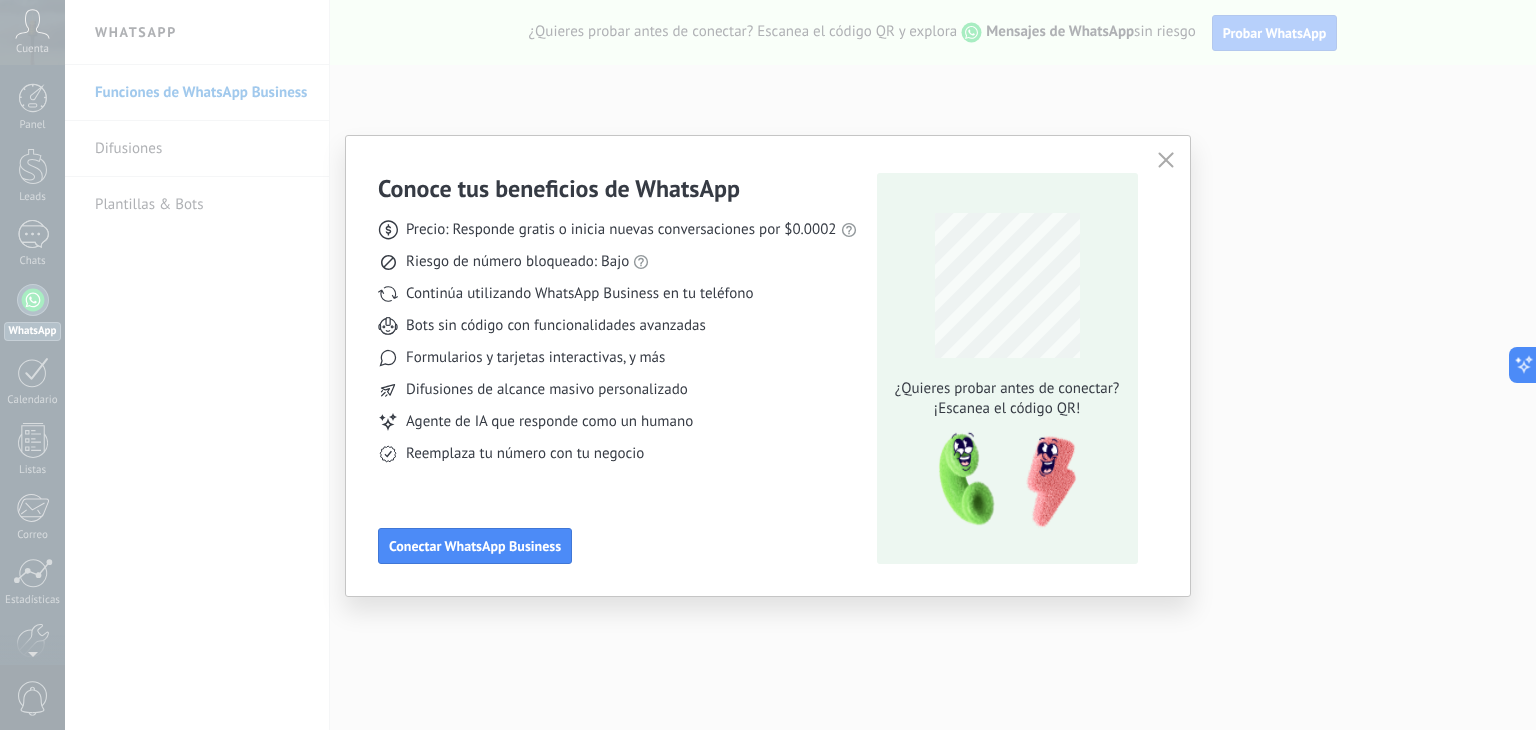 click on "Conoce tus beneficios de WhatsApp Precio: Responde gratis o inicia nuevas conversaciones por $0.0002 Riesgo de número bloqueado: Bajo Continúa utilizando WhatsApp Business en tu teléfono Bots sin código con funcionalidades avanzadas Formularios y tarjetas interactivas, y más Difusiones de alcance masivo personalizado Agente de IA que responde como un humano Reemplaza tu número con tu negocio Conectar WhatsApp Business ¿Quieres probar antes de conectar? ¡Escanea el código QR!" at bounding box center (768, 365) 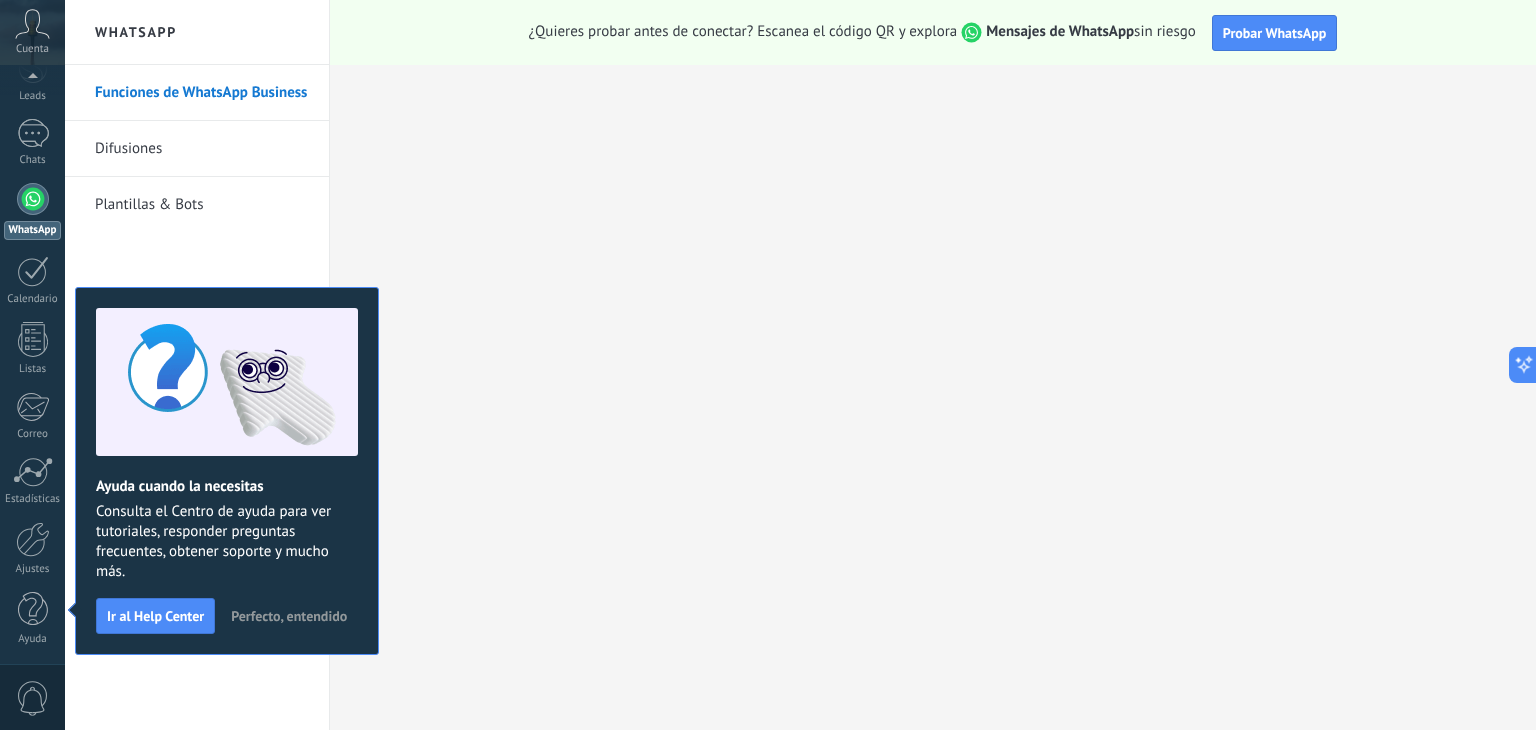 scroll, scrollTop: 0, scrollLeft: 0, axis: both 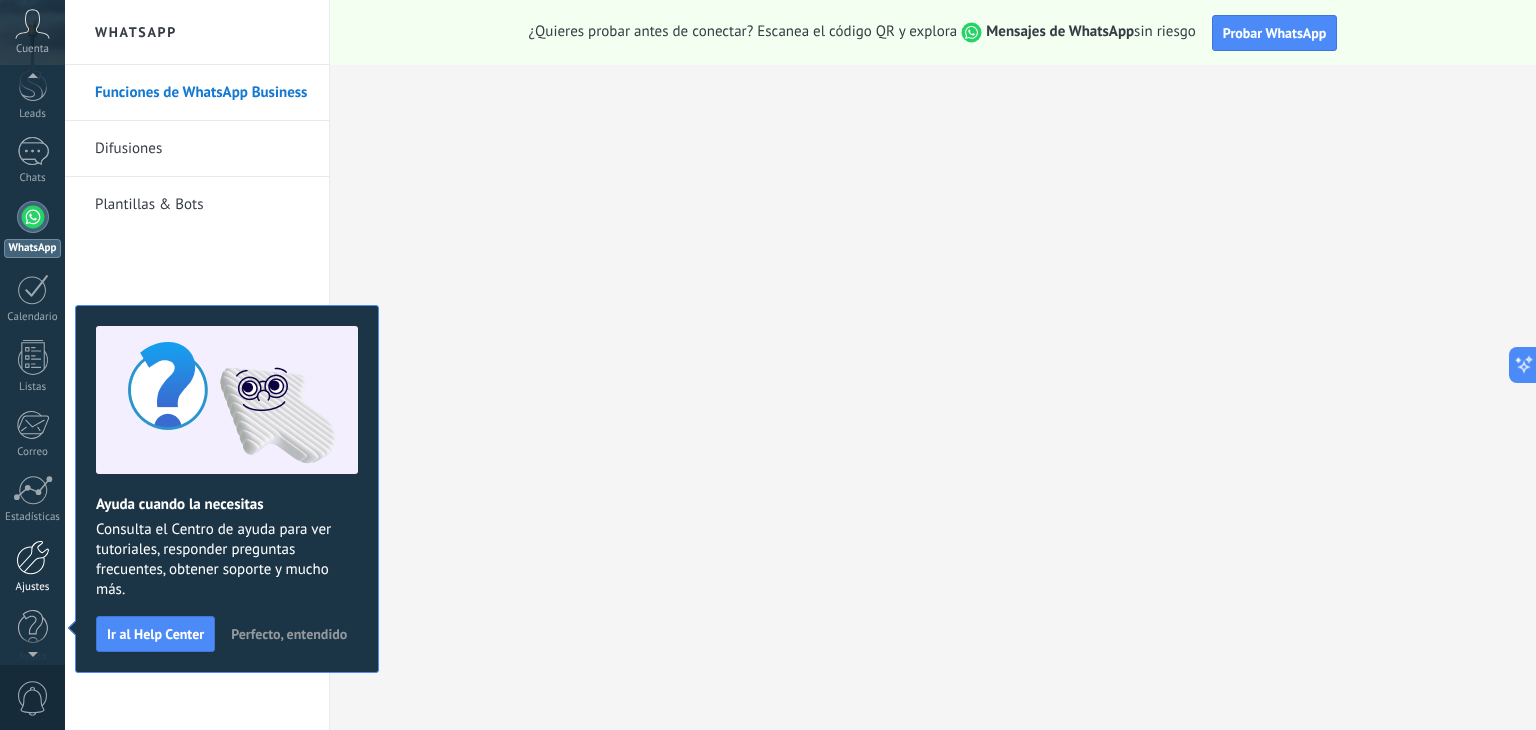 click at bounding box center [33, 557] 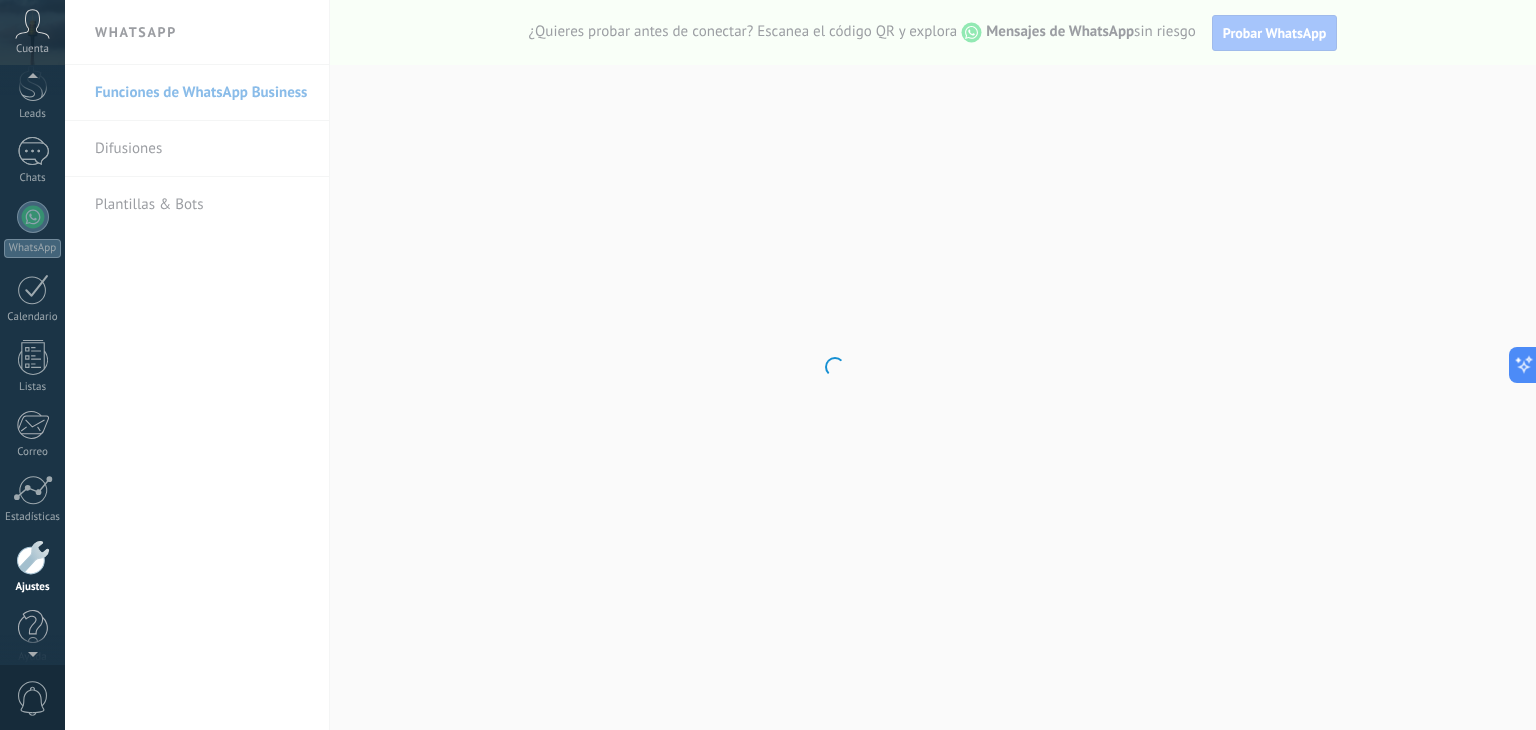 scroll, scrollTop: 101, scrollLeft: 0, axis: vertical 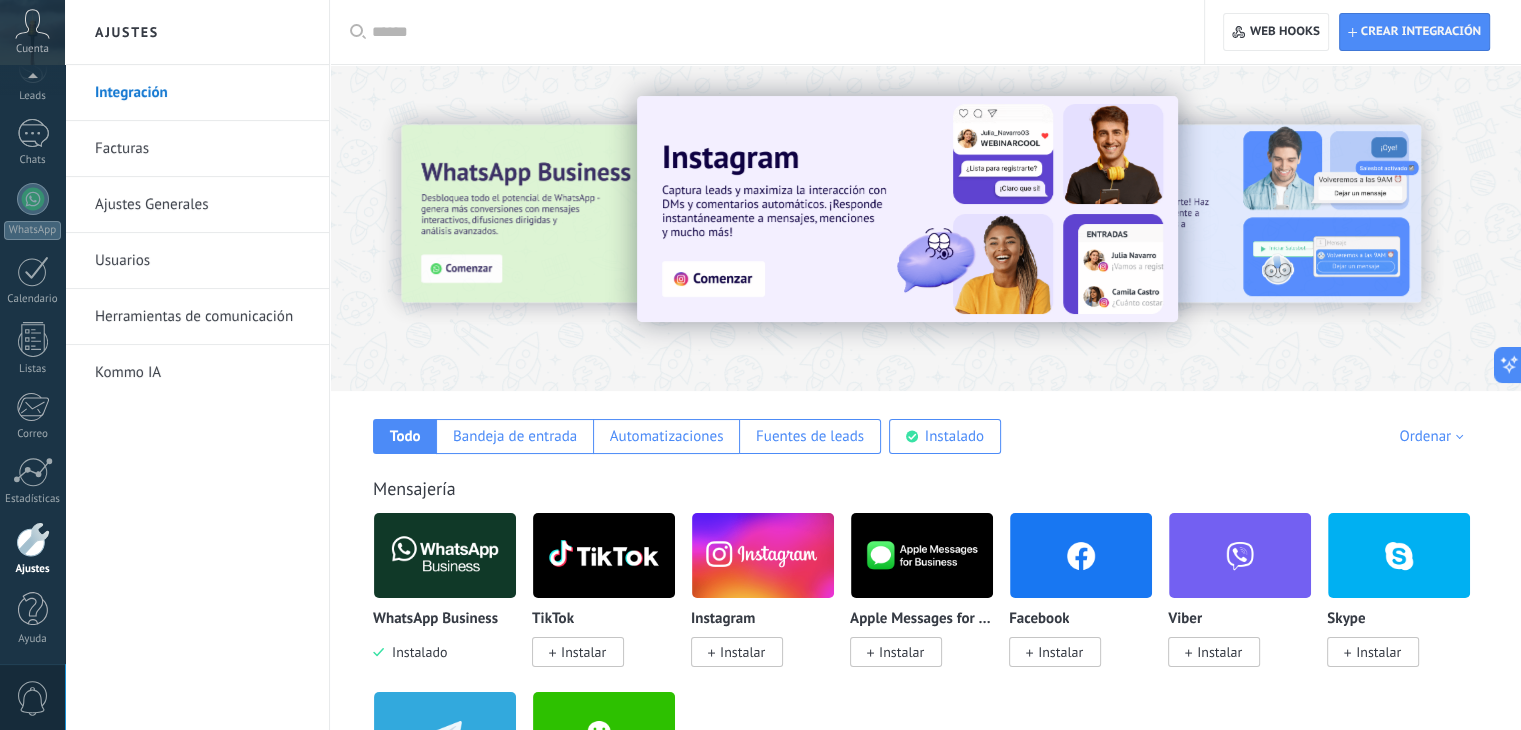 click on "Herramientas de comunicación" at bounding box center (202, 317) 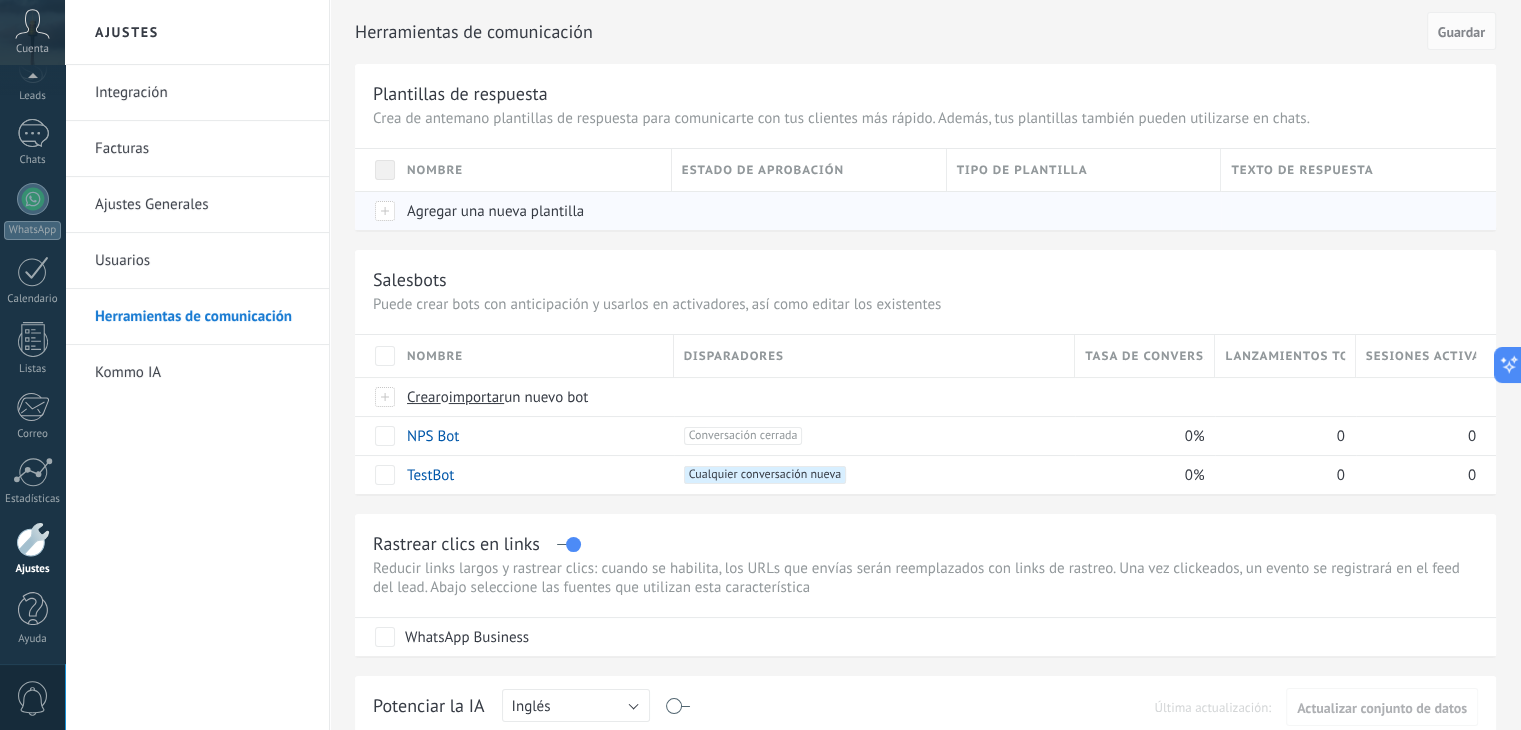 click on "Agregar una nueva plantilla" at bounding box center [495, 211] 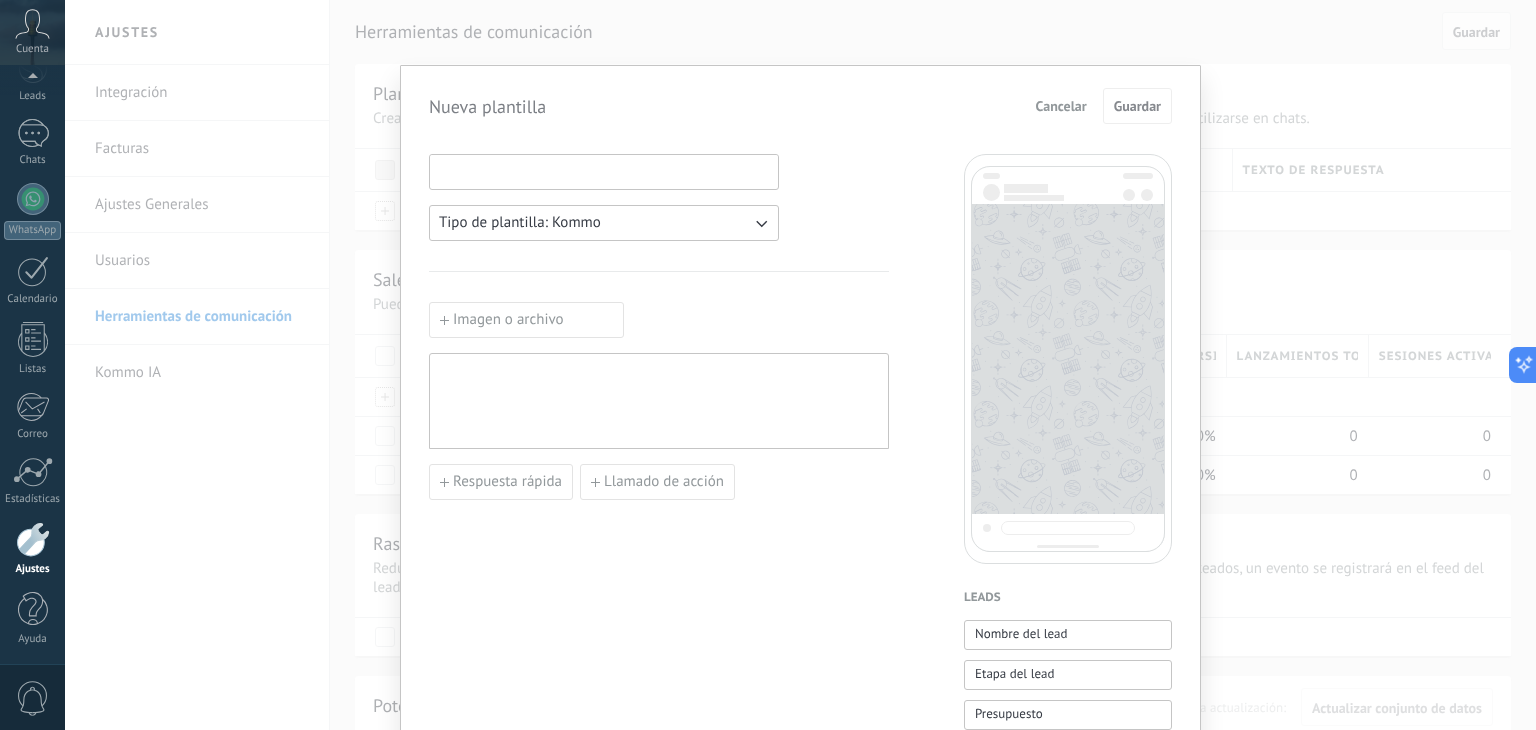 click at bounding box center [604, 171] 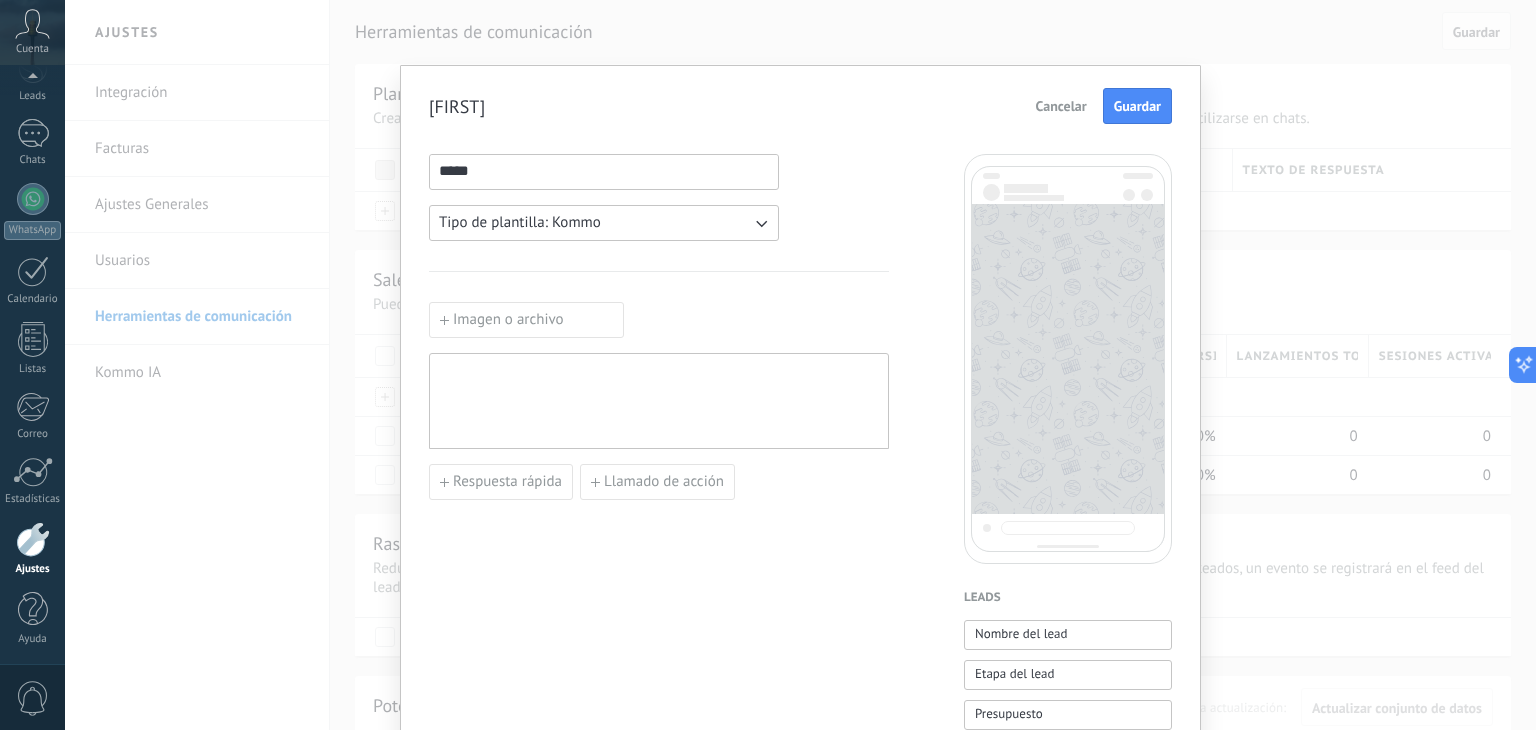type on "*****" 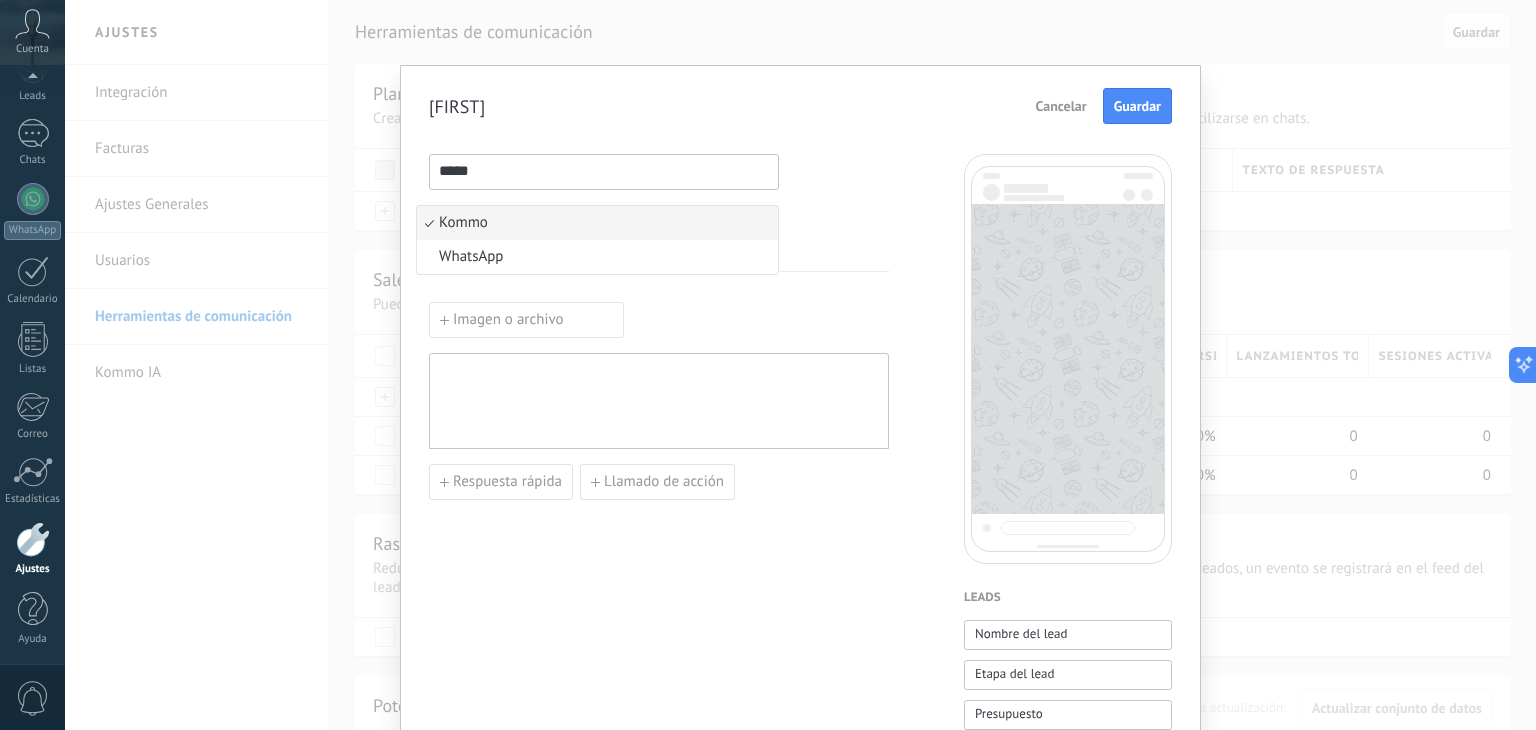 click on "Kommo WhatsApp" at bounding box center (597, 240) 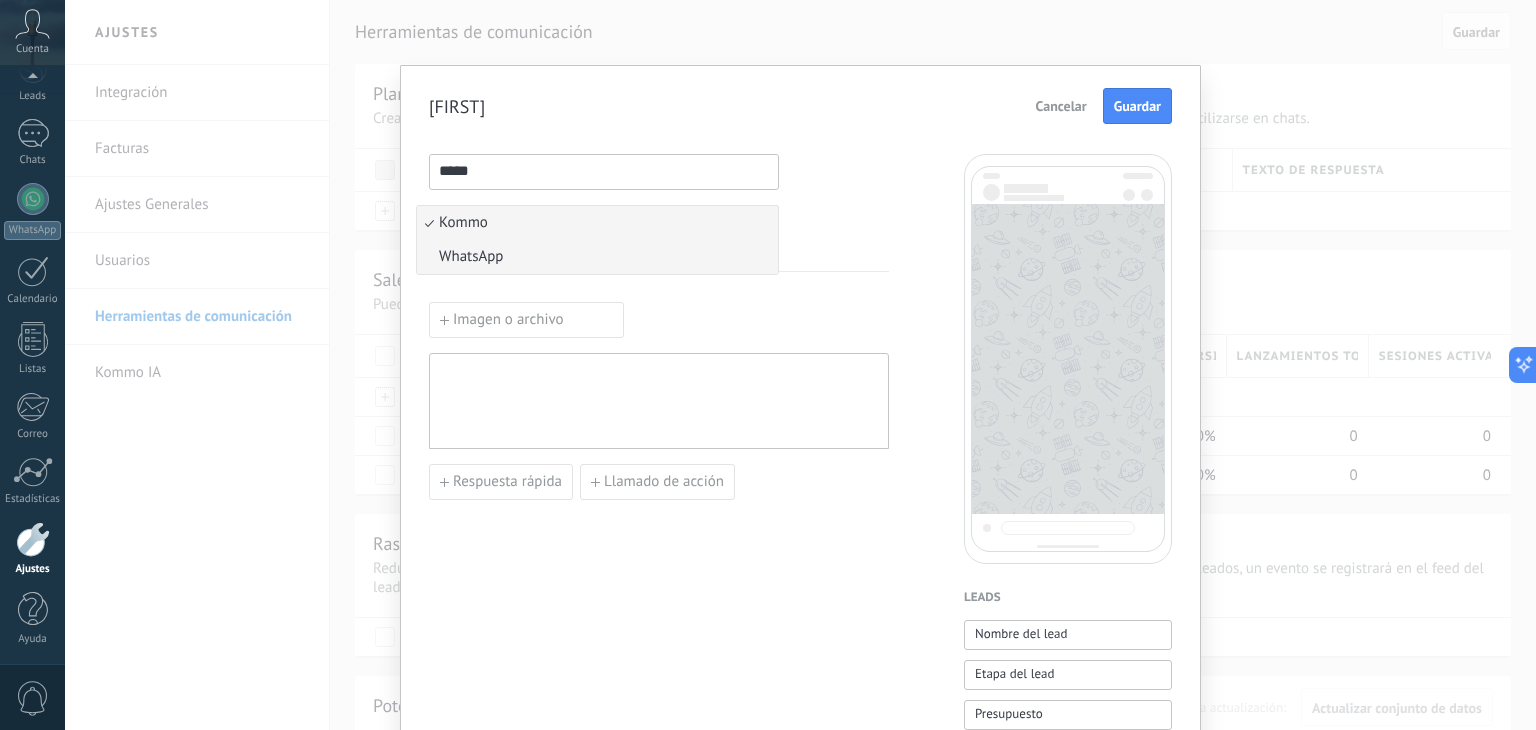 click on "WhatsApp" at bounding box center [597, 257] 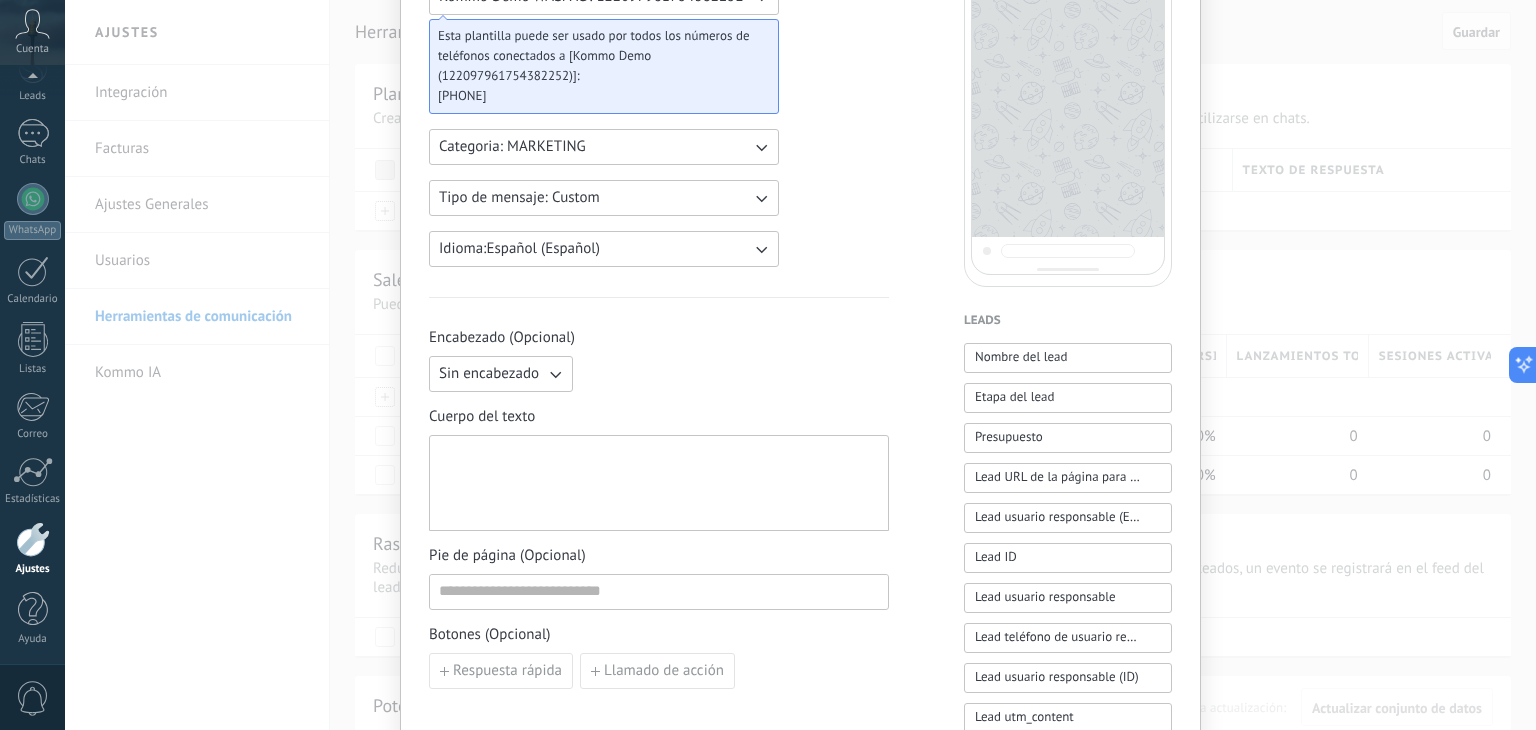 scroll, scrollTop: 300, scrollLeft: 0, axis: vertical 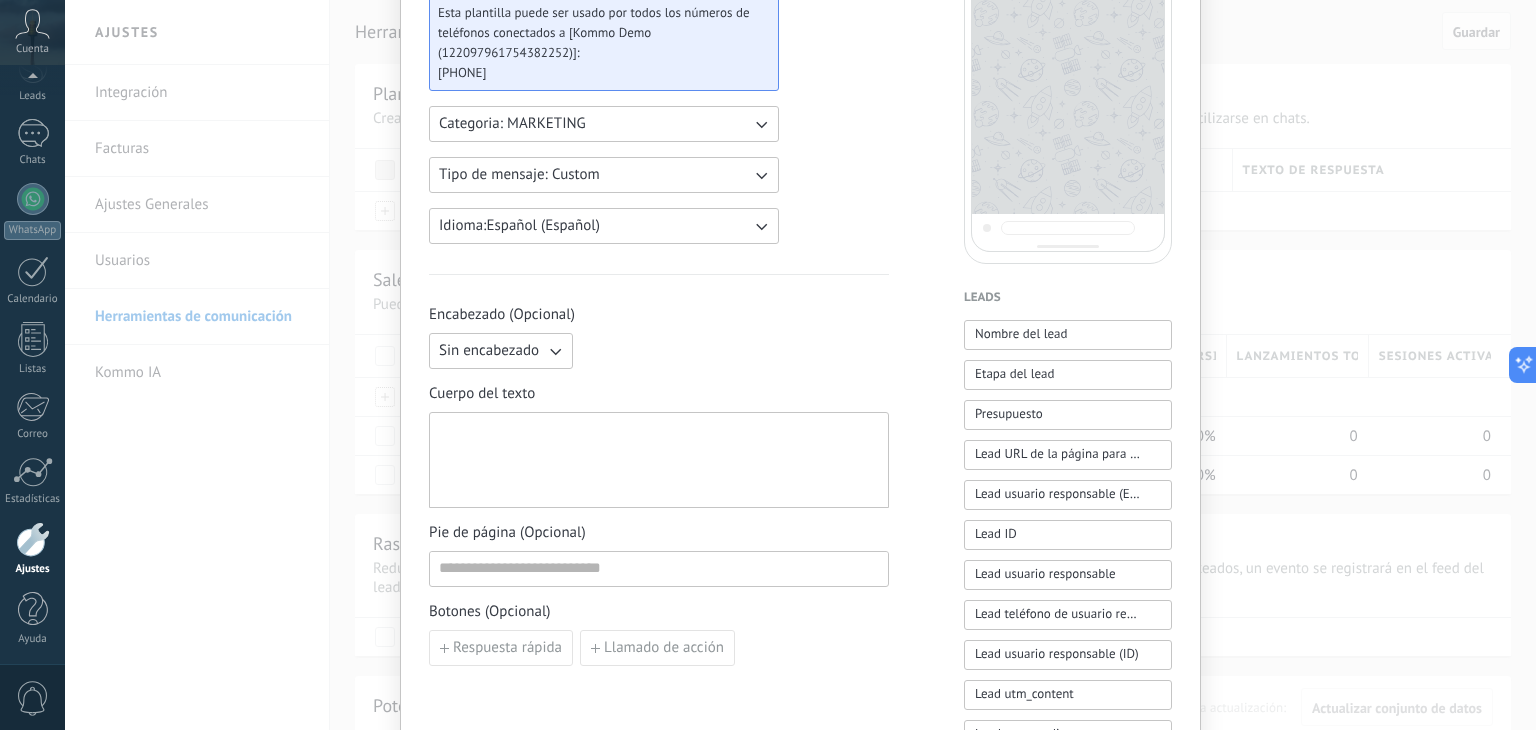 click at bounding box center [659, 460] 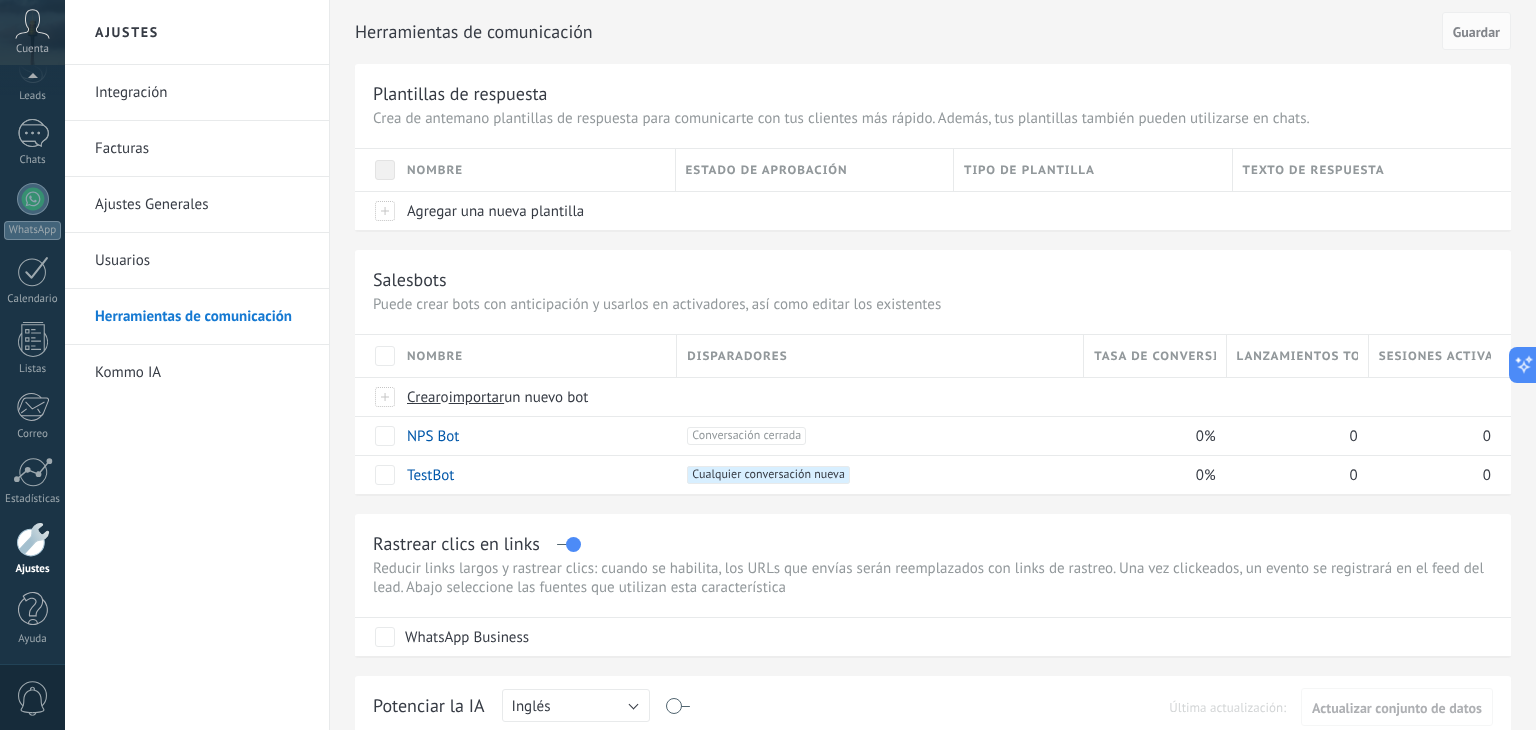 scroll, scrollTop: 0, scrollLeft: 0, axis: both 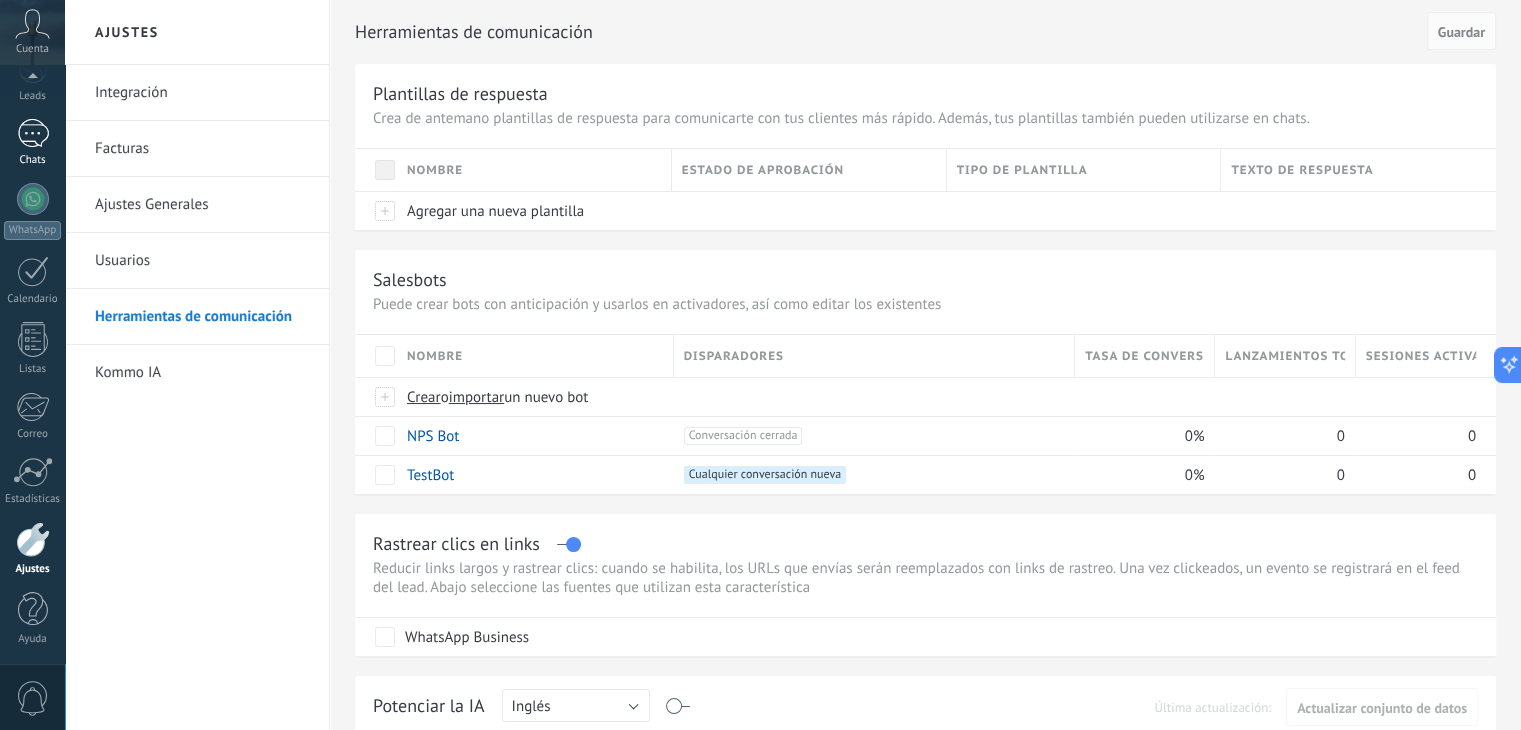 click on "Chats" at bounding box center (32, 143) 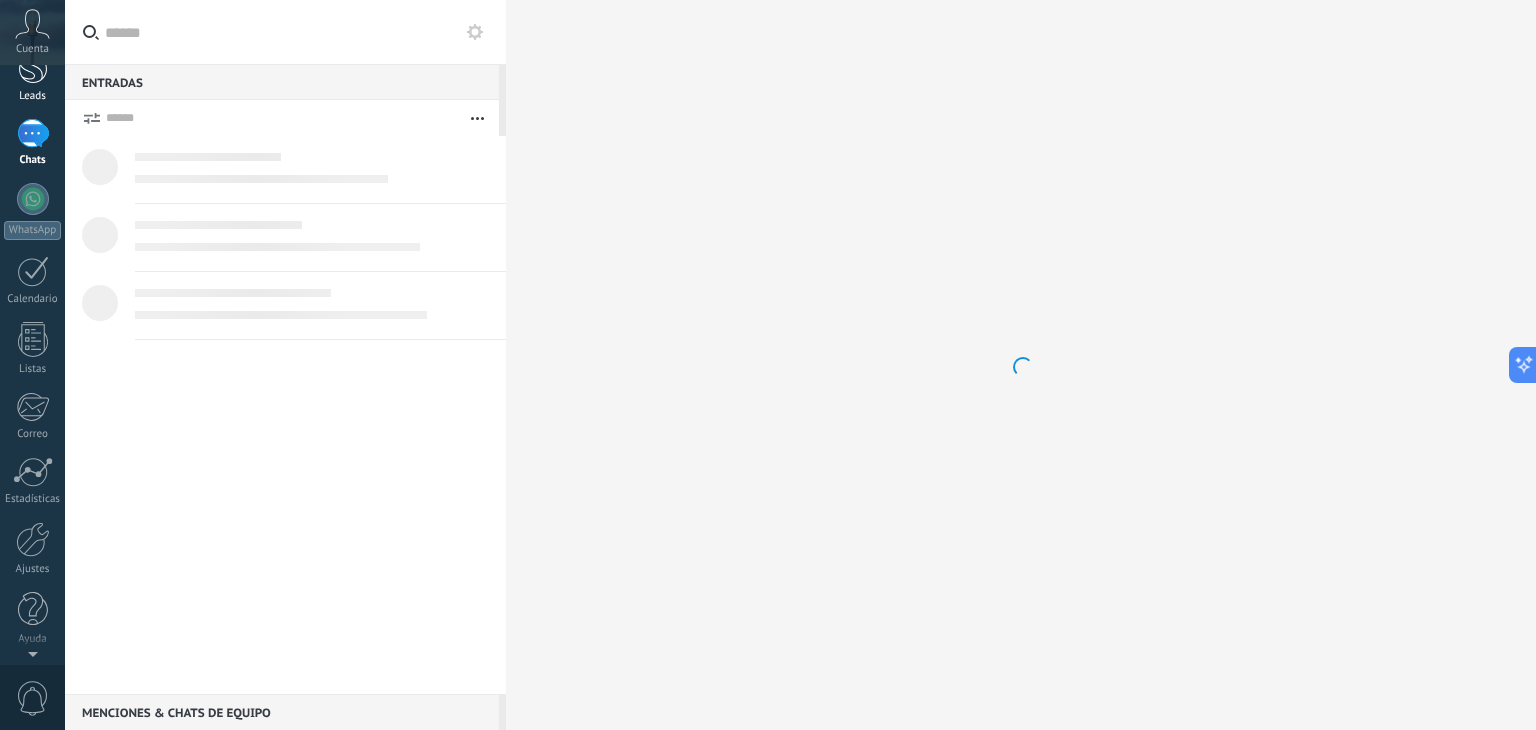 scroll, scrollTop: 0, scrollLeft: 0, axis: both 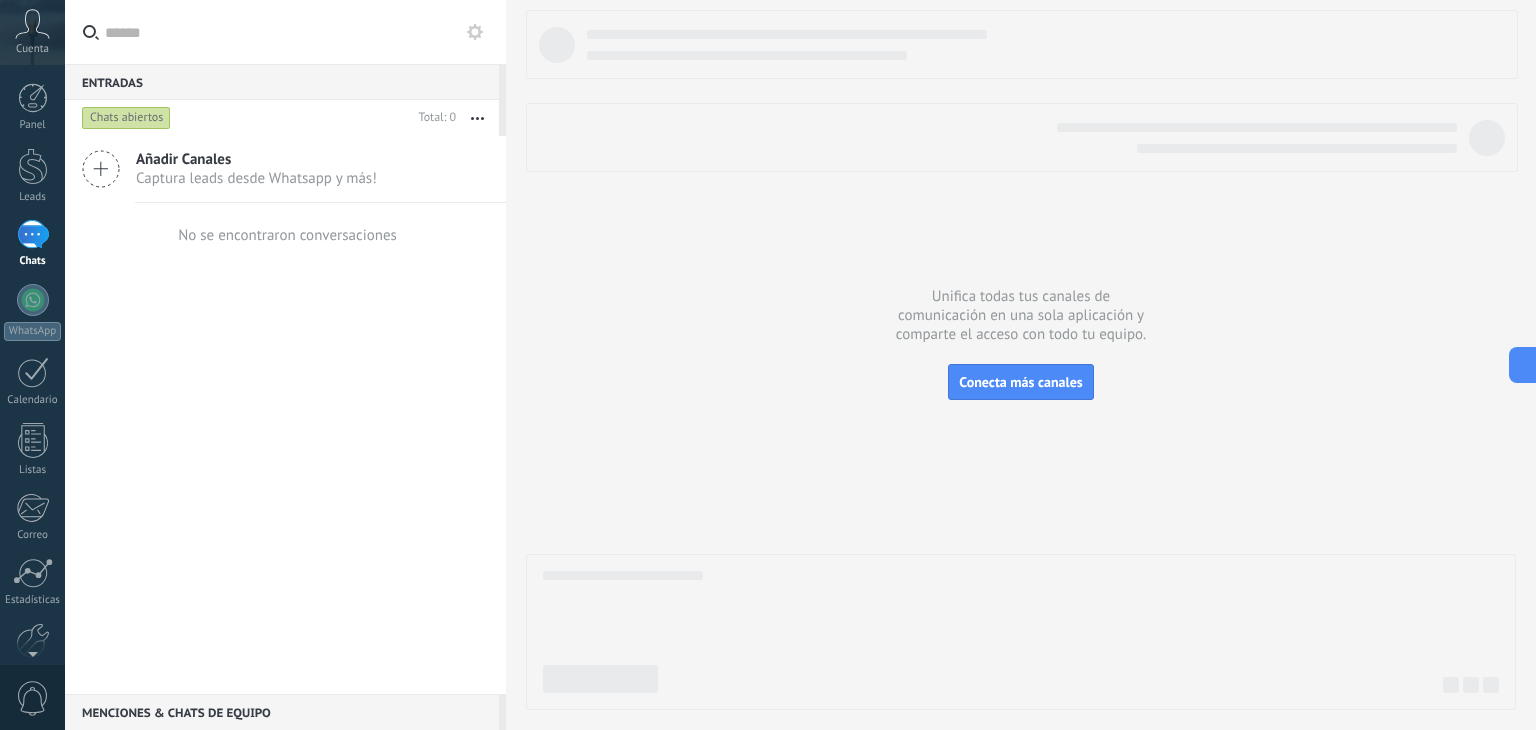 click on "Añadir Canales
Captura leads desde Whatsapp y más!" at bounding box center [285, 169] 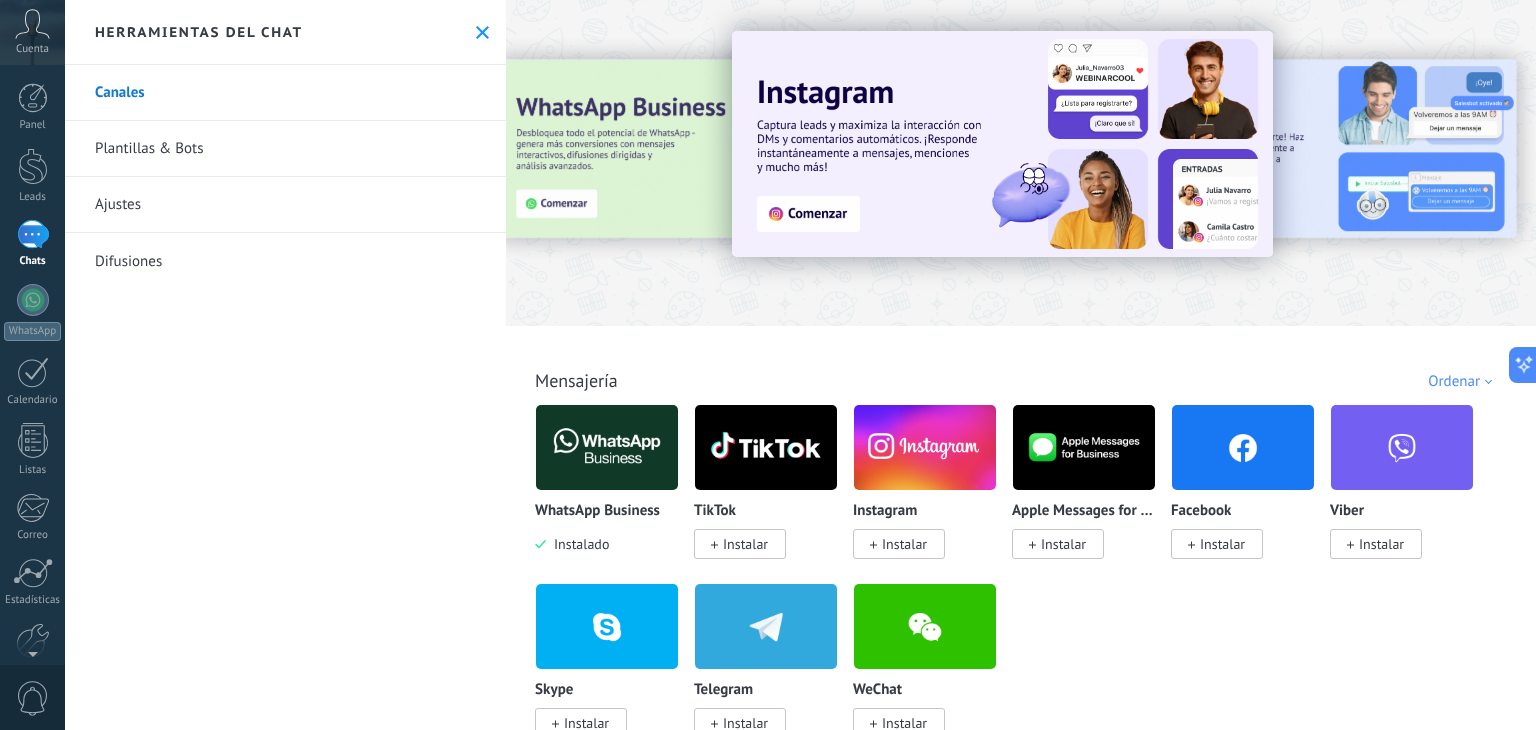click at bounding box center (607, 447) 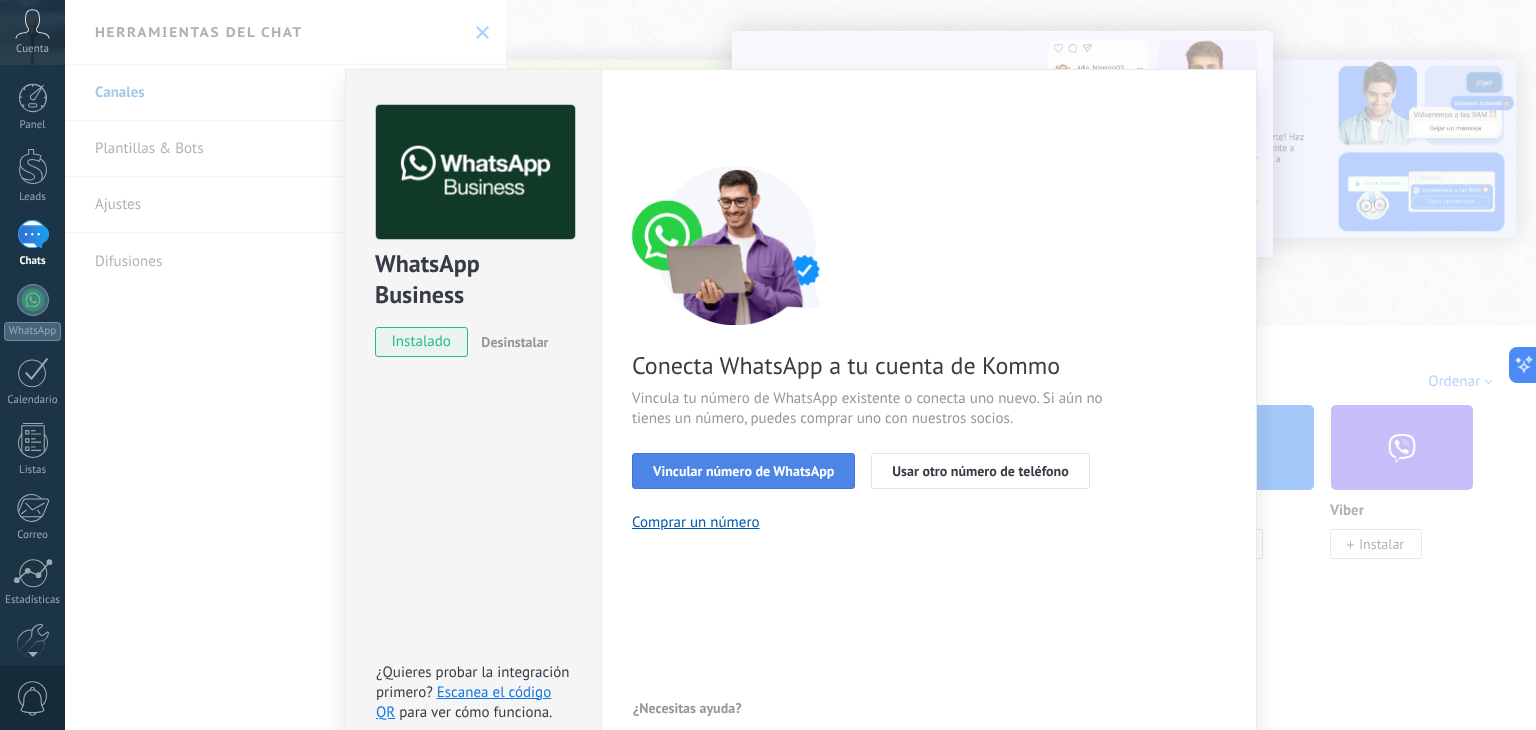 click on "Vincular número de WhatsApp" at bounding box center [743, 471] 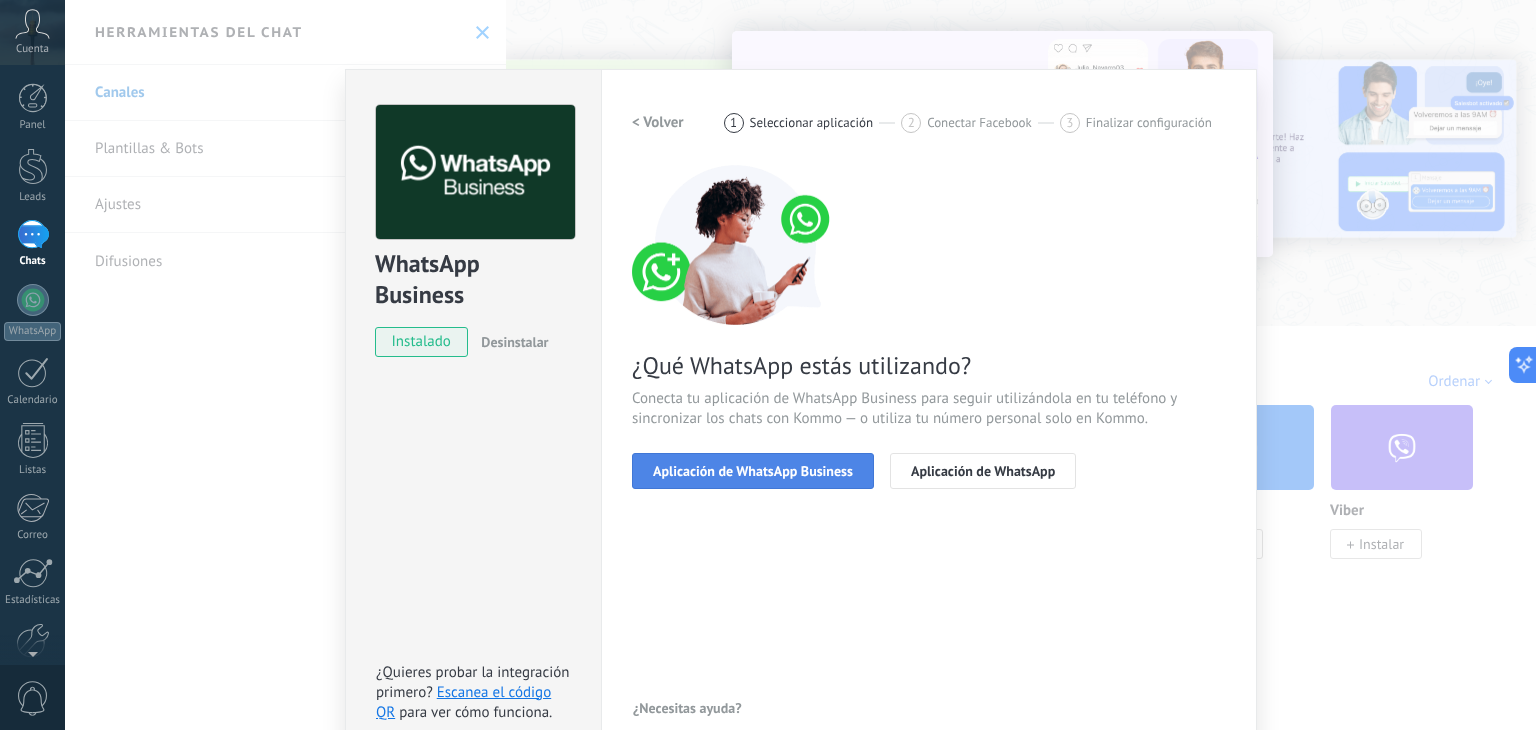 click on "Aplicación de WhatsApp Business" at bounding box center [753, 471] 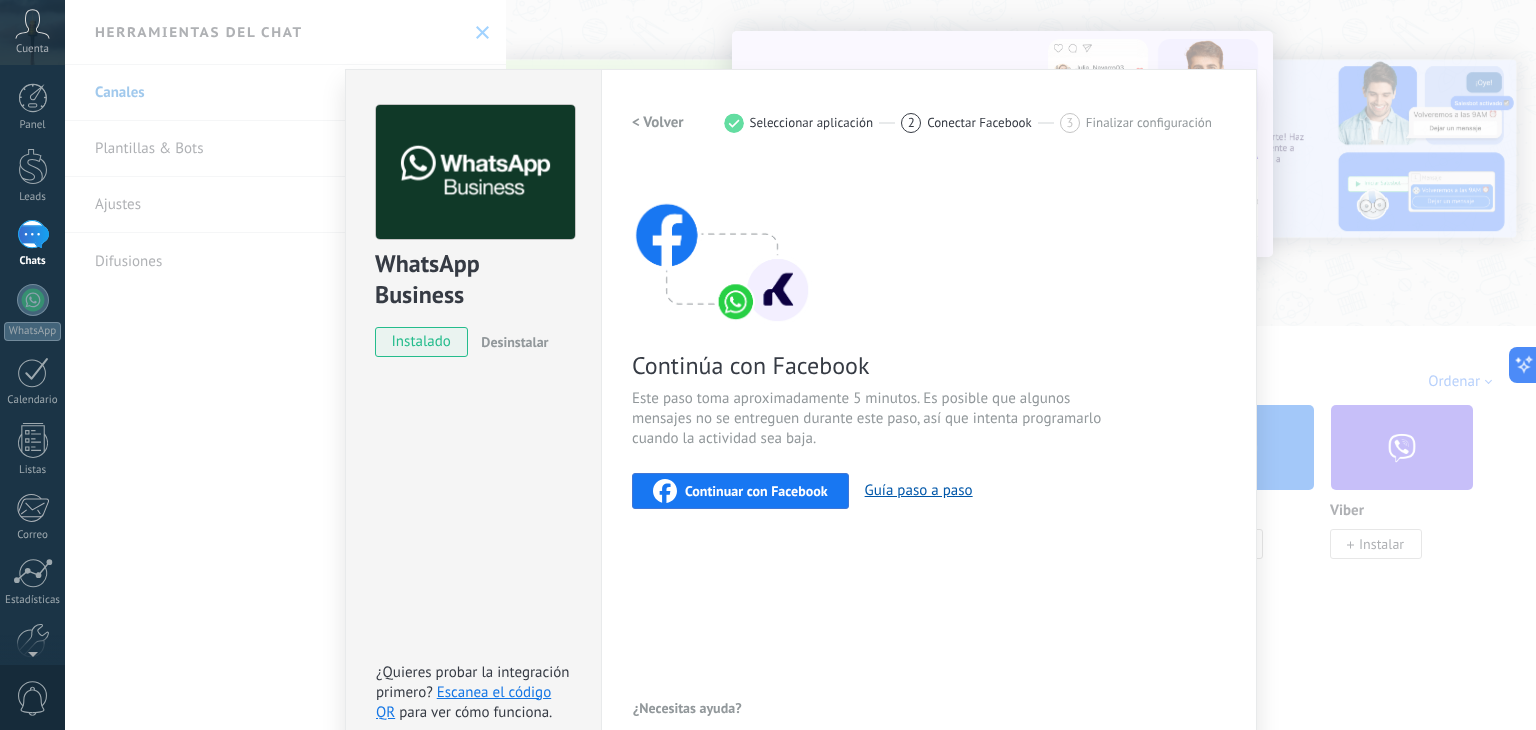 click on "Continuar con Facebook" at bounding box center (756, 491) 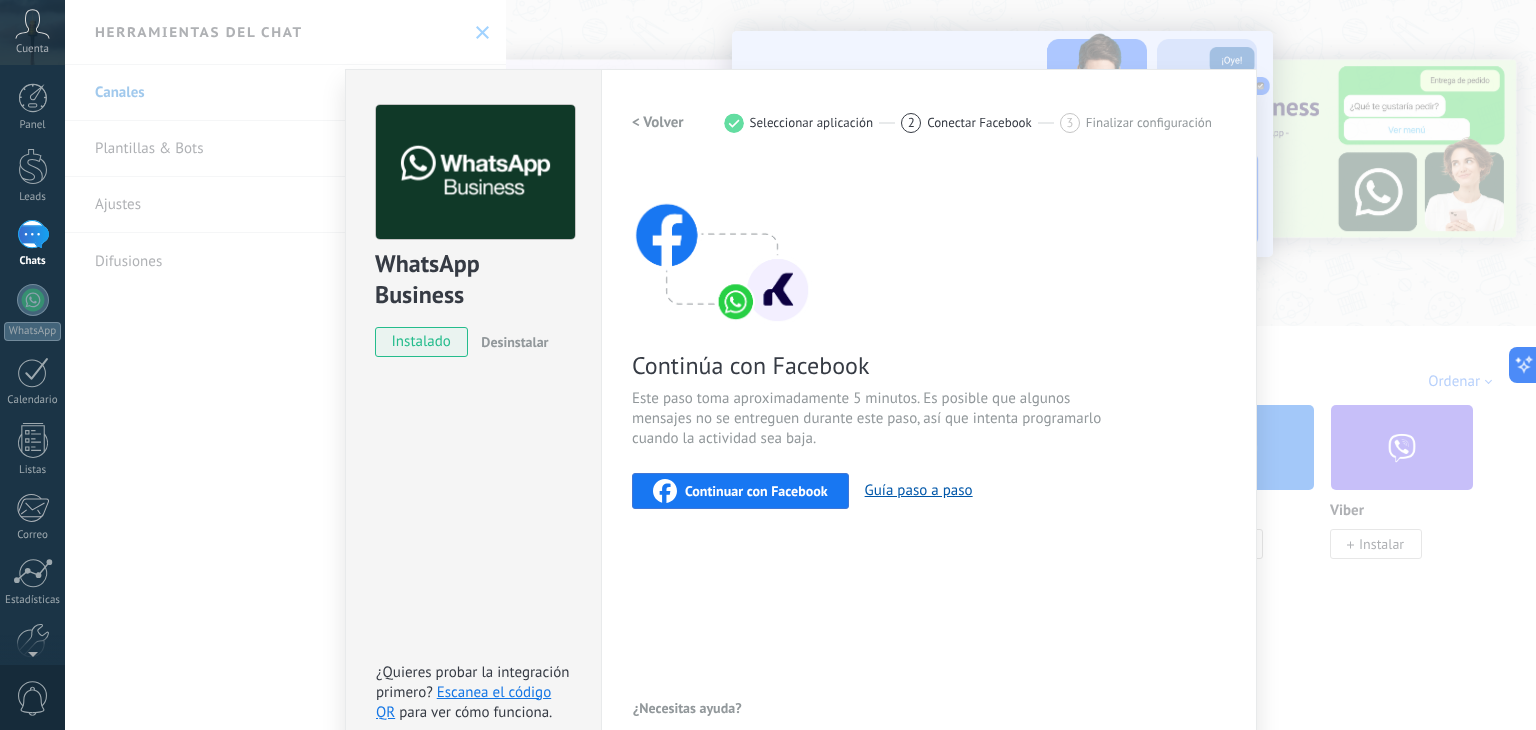 click on "Configuraciones Autorizaciones Esta pestaña registra a los usuarios que han concedido acceso a las integración a esta cuenta. Si deseas remover la posibilidad que un usuario pueda enviar solicitudes a la cuenta en nombre de esta integración, puedes revocar el acceso. Si el acceso a todos los usuarios es revocado, la integración dejará de funcionar. Esta aplicacion está instalada, pero nadie le ha dado acceso aun. WhatsApp Cloud API más _:  Guardar < Volver 1 Seleccionar aplicación 2 Conectar Facebook  3 Finalizar configuración Continúa con Facebook Este paso toma aproximadamente 5 minutos. Es posible que algunos mensajes no se entreguen durante este paso, así que intenta programarlo cuando la actividad sea baja. Continuar con Facebook Guía paso a paso ¿Necesitas ayuda?" at bounding box center (929, 414) 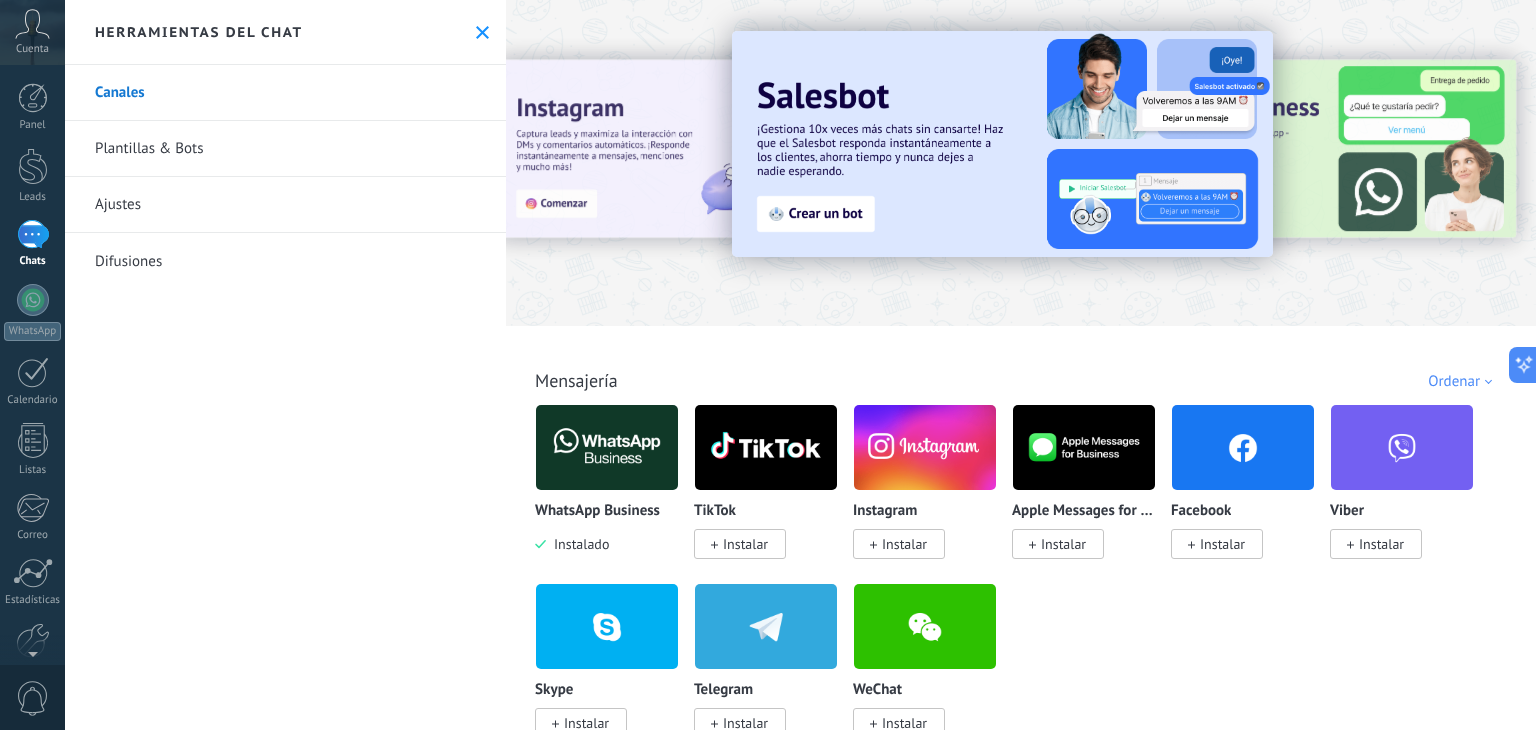 click on "WhatsApp Business Instalado" at bounding box center [607, 479] 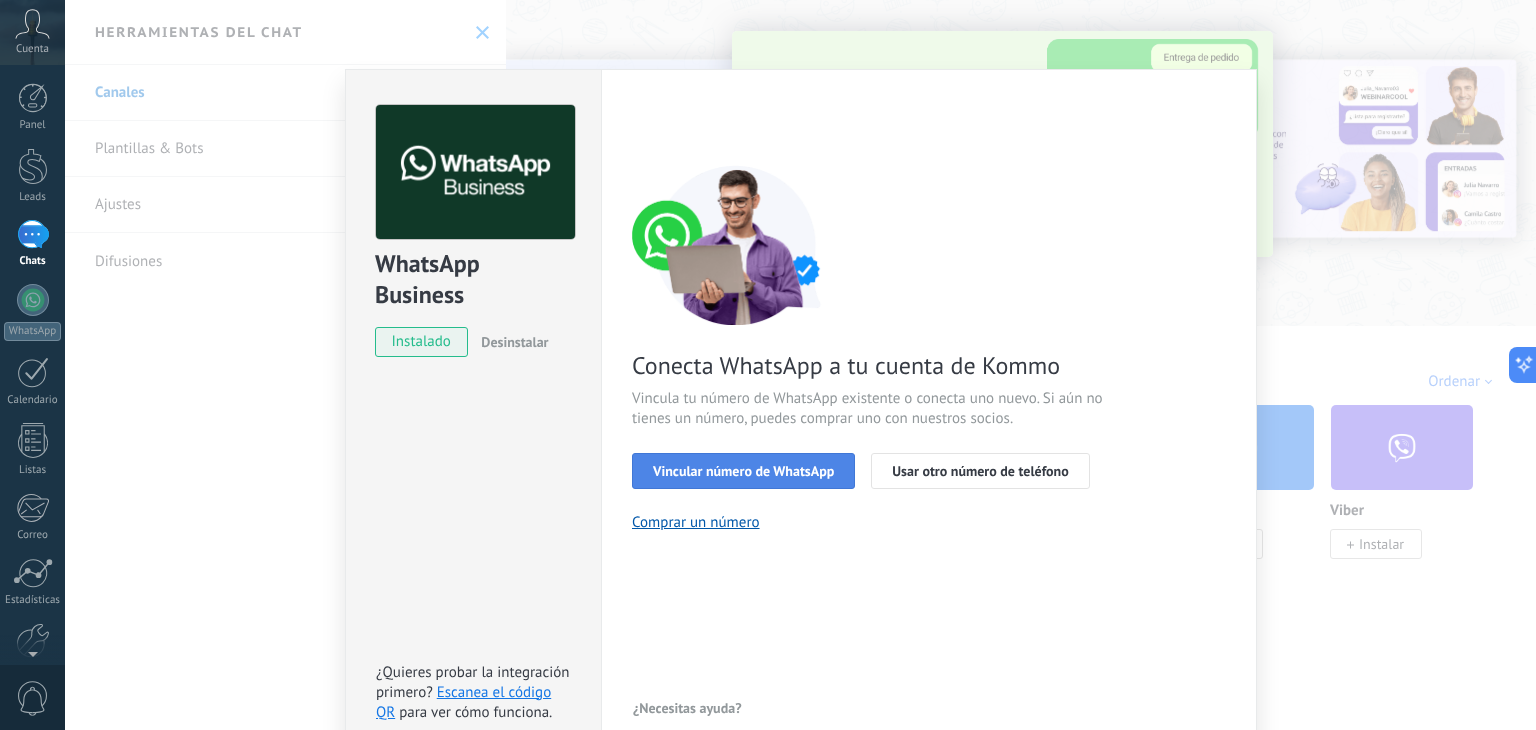 click on "Vincular número de WhatsApp" at bounding box center [743, 471] 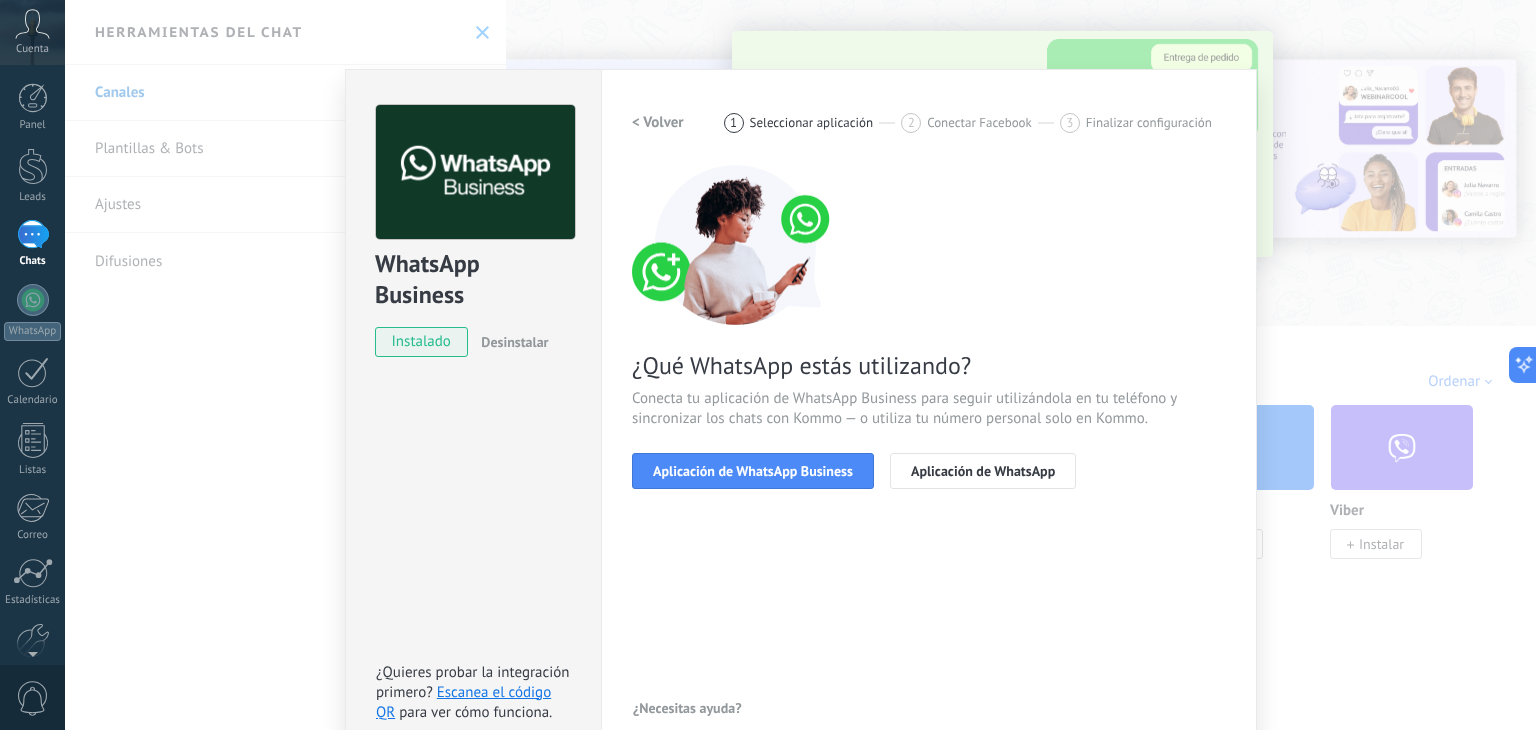 click on "Aplicación de WhatsApp Business" at bounding box center (753, 471) 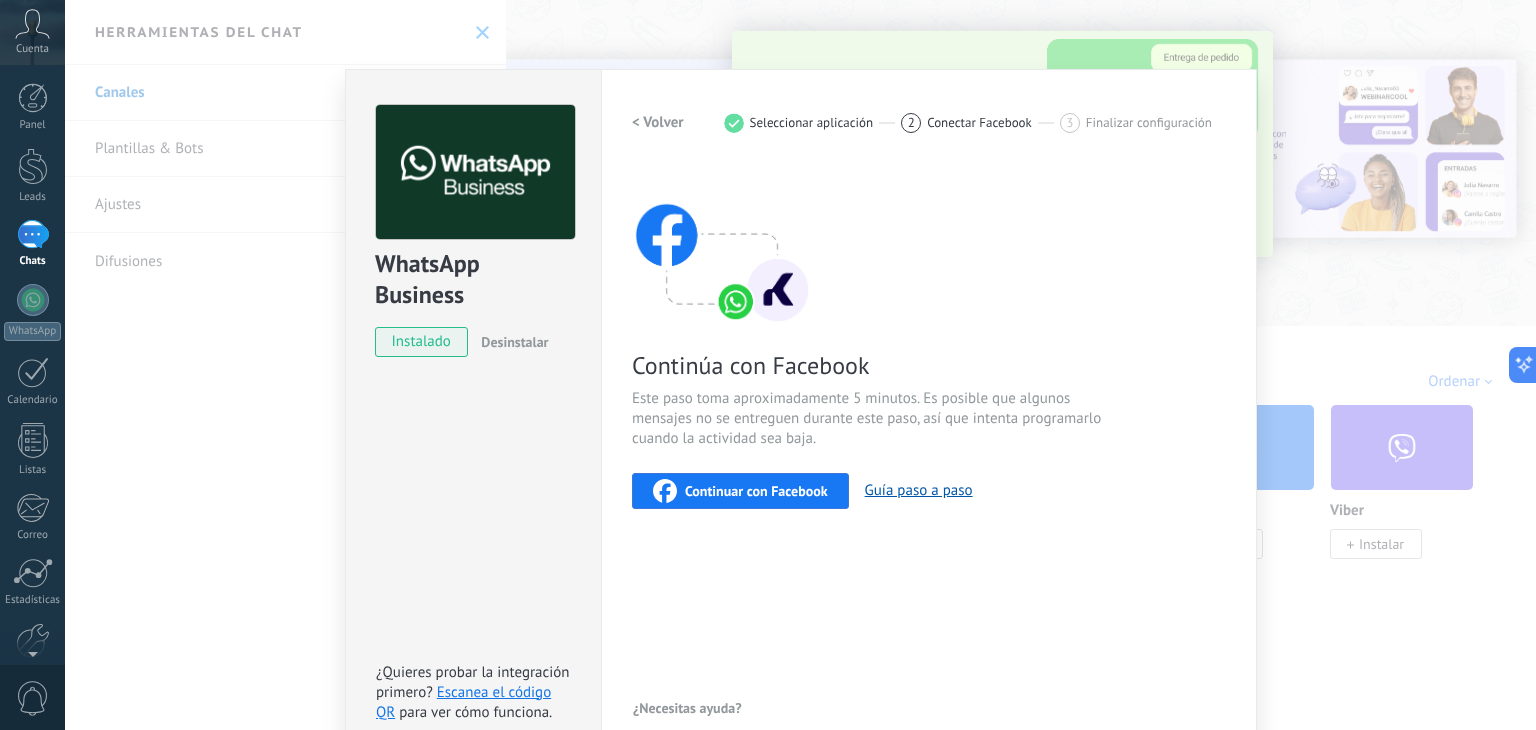click on "Continúa con Facebook Este paso toma aproximadamente 5 minutos. Es posible que algunos mensajes no se entreguen durante este paso, así que intenta programarlo cuando la actividad sea baja. Continuar con Facebook Guía paso a paso" at bounding box center (929, 337) 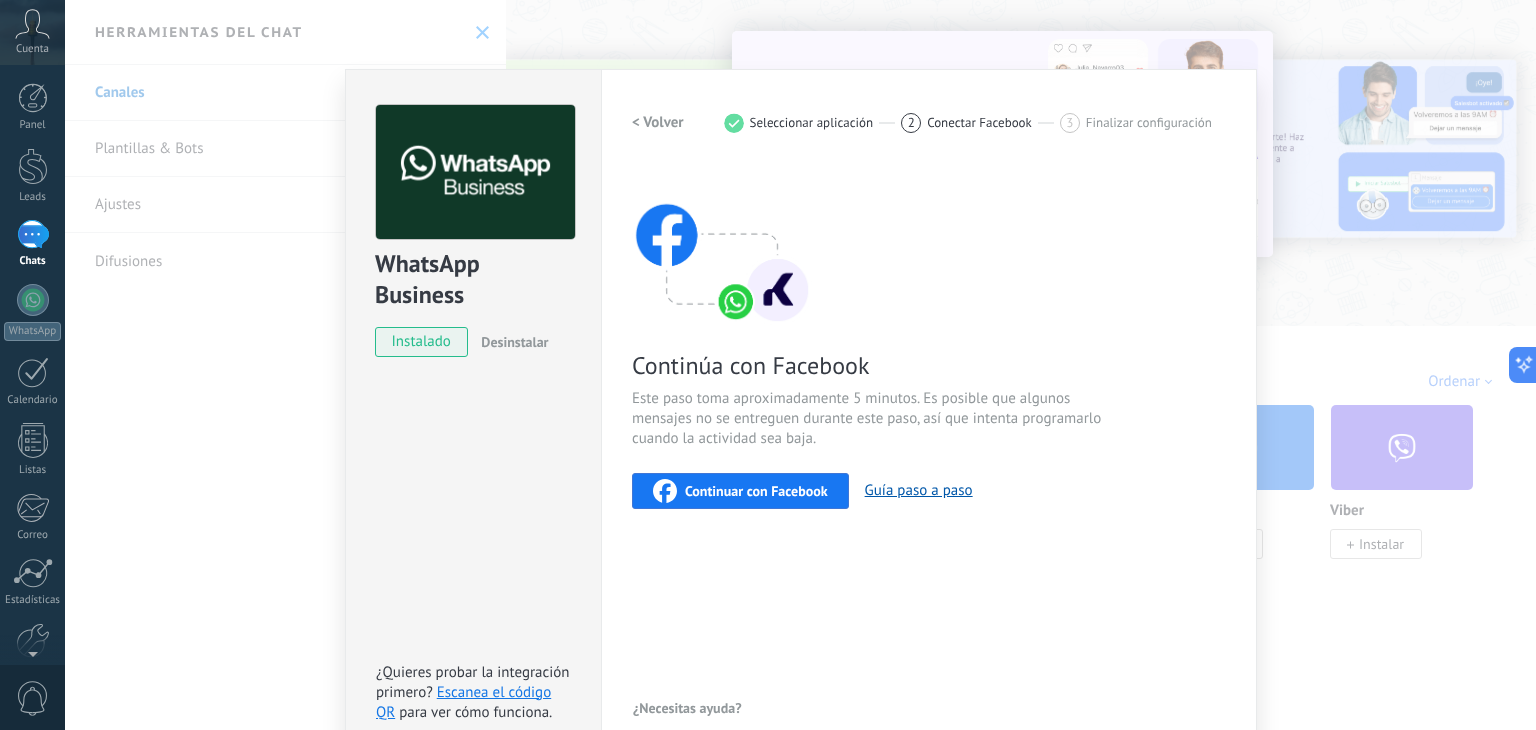 click on "Continuar con Facebook" at bounding box center (756, 491) 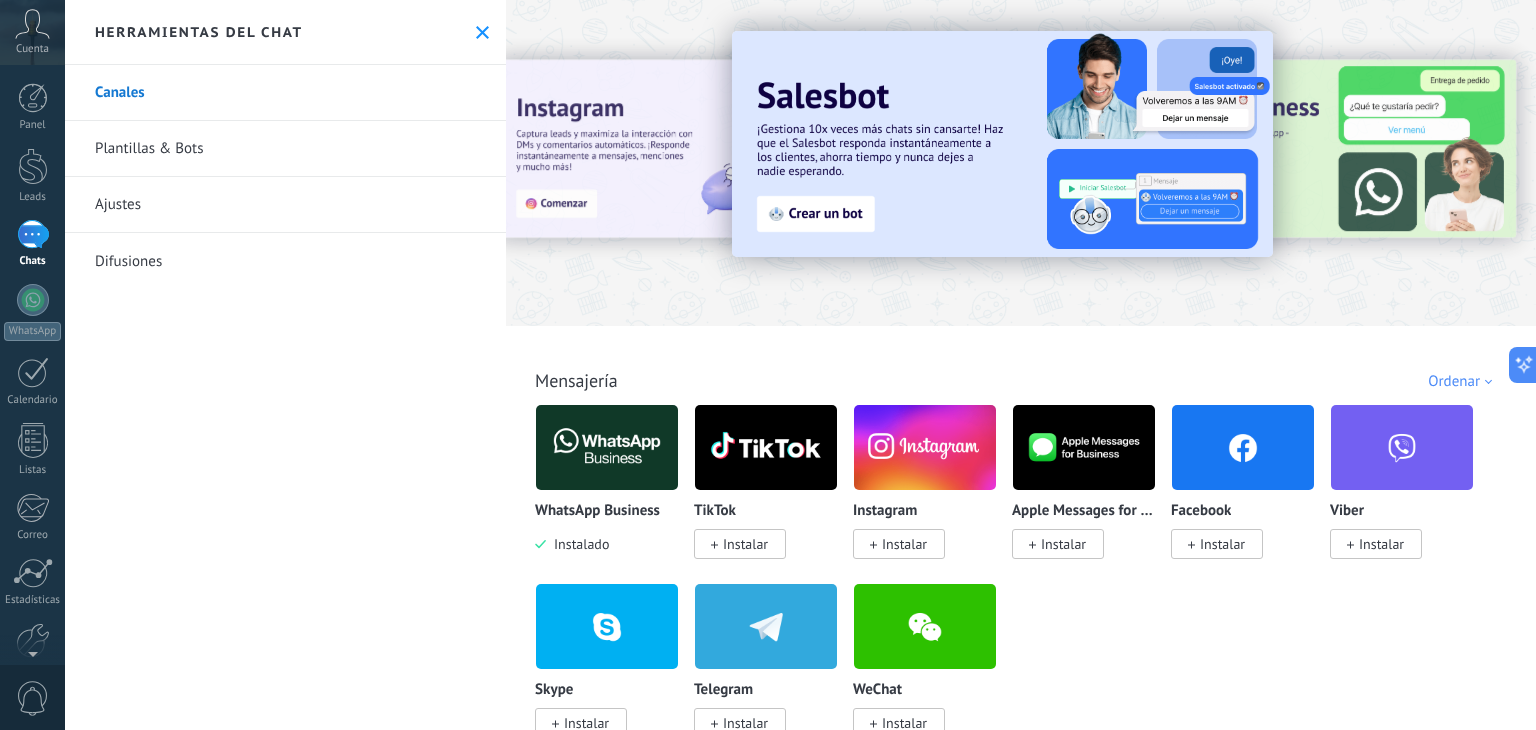 click at bounding box center [607, 447] 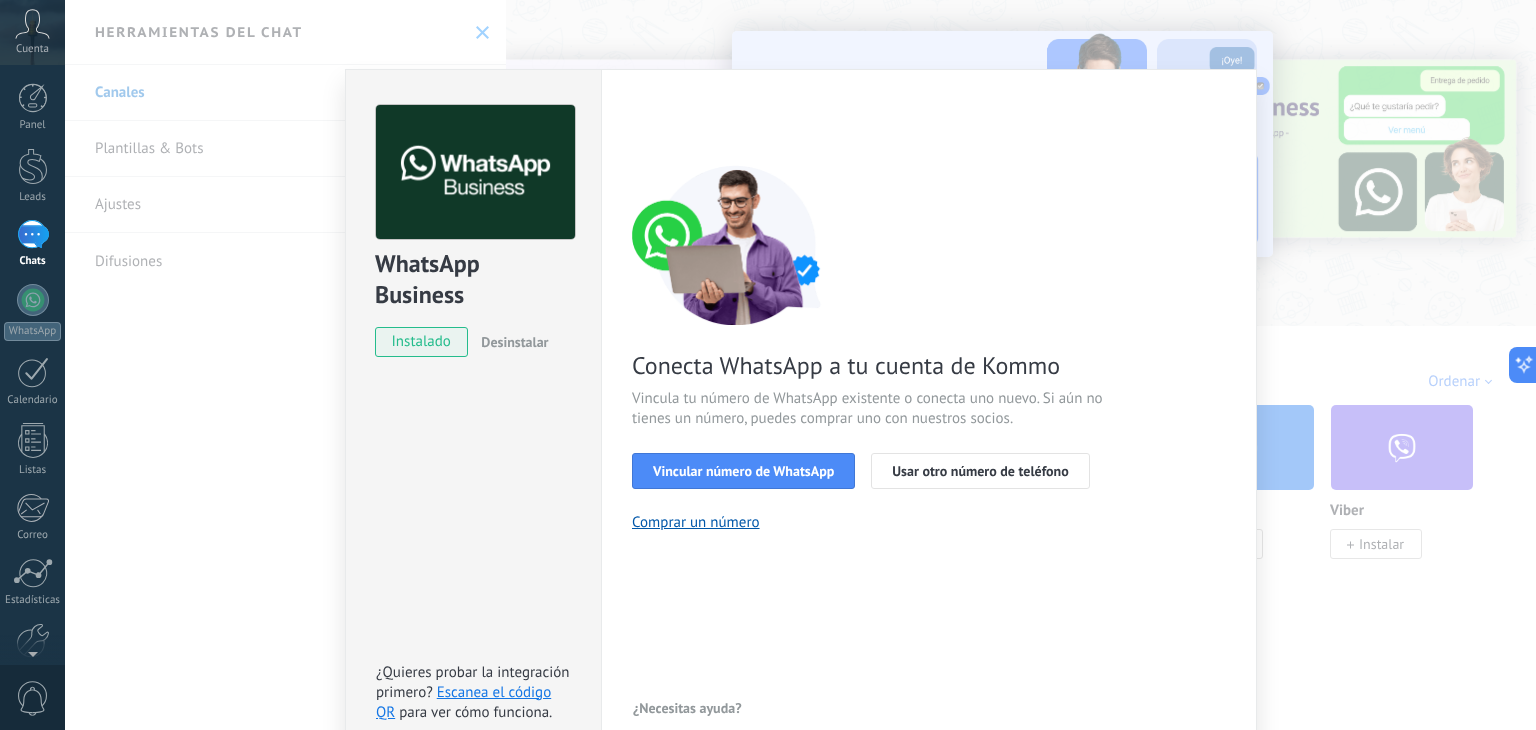 click on "WhatsApp Business instalado Desinstalar ¿Quieres probar la integración primero?   Escanea el código QR   para ver cómo funciona. Configuraciones Autorizaciones Esta pestaña registra a los usuarios que han concedido acceso a las integración a esta cuenta. Si deseas remover la posibilidad que un usuario pueda enviar solicitudes a la cuenta en nombre de esta integración, puedes revocar el acceso. Si el acceso a todos los usuarios es revocado, la integración dejará de funcionar. Esta aplicacion está instalada, pero nadie le ha dado acceso aun. WhatsApp Cloud API más _:  Guardar < Volver 1 Seleccionar aplicación 2 Conectar Facebook  3 Finalizar configuración Conecta WhatsApp a tu cuenta de Kommo Vincula tu número de WhatsApp existente o conecta uno nuevo. Si aún no tienes un número, puedes comprar uno con nuestros socios. Vincular número de WhatsApp Usar otro número de teléfono Comprar un número ¿Necesitas ayuda?" at bounding box center [800, 365] 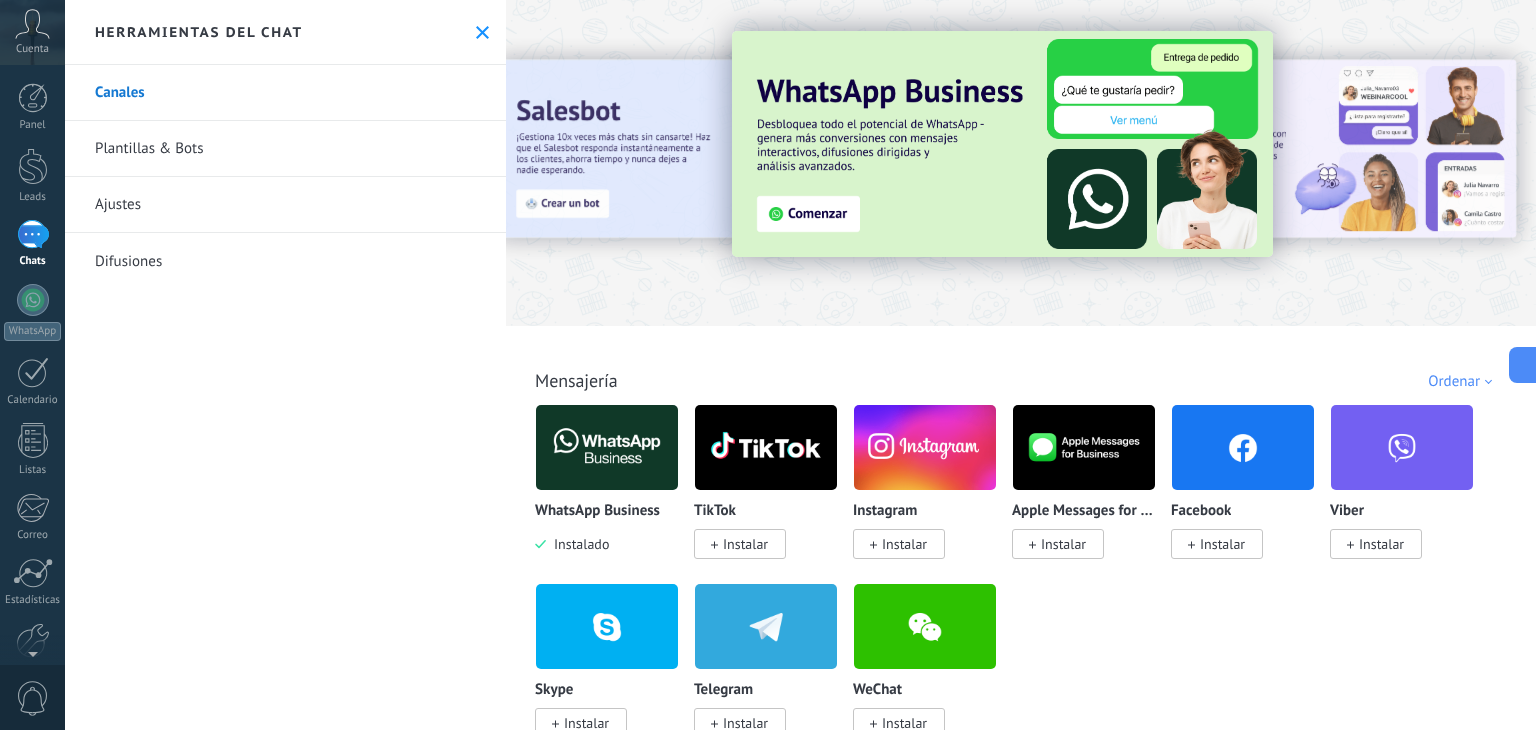 click on "Chats" at bounding box center (33, 261) 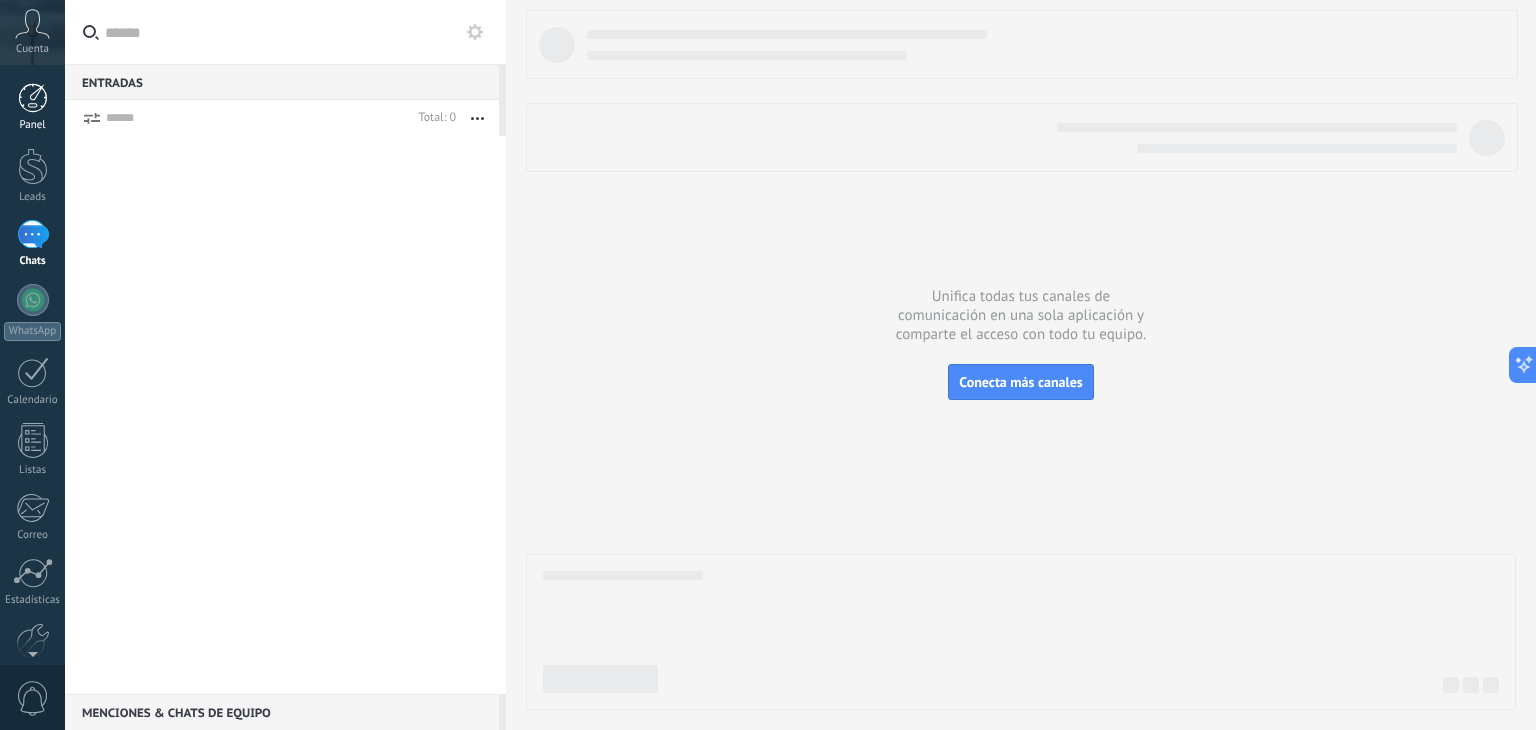 click on "Panel" at bounding box center (32, 107) 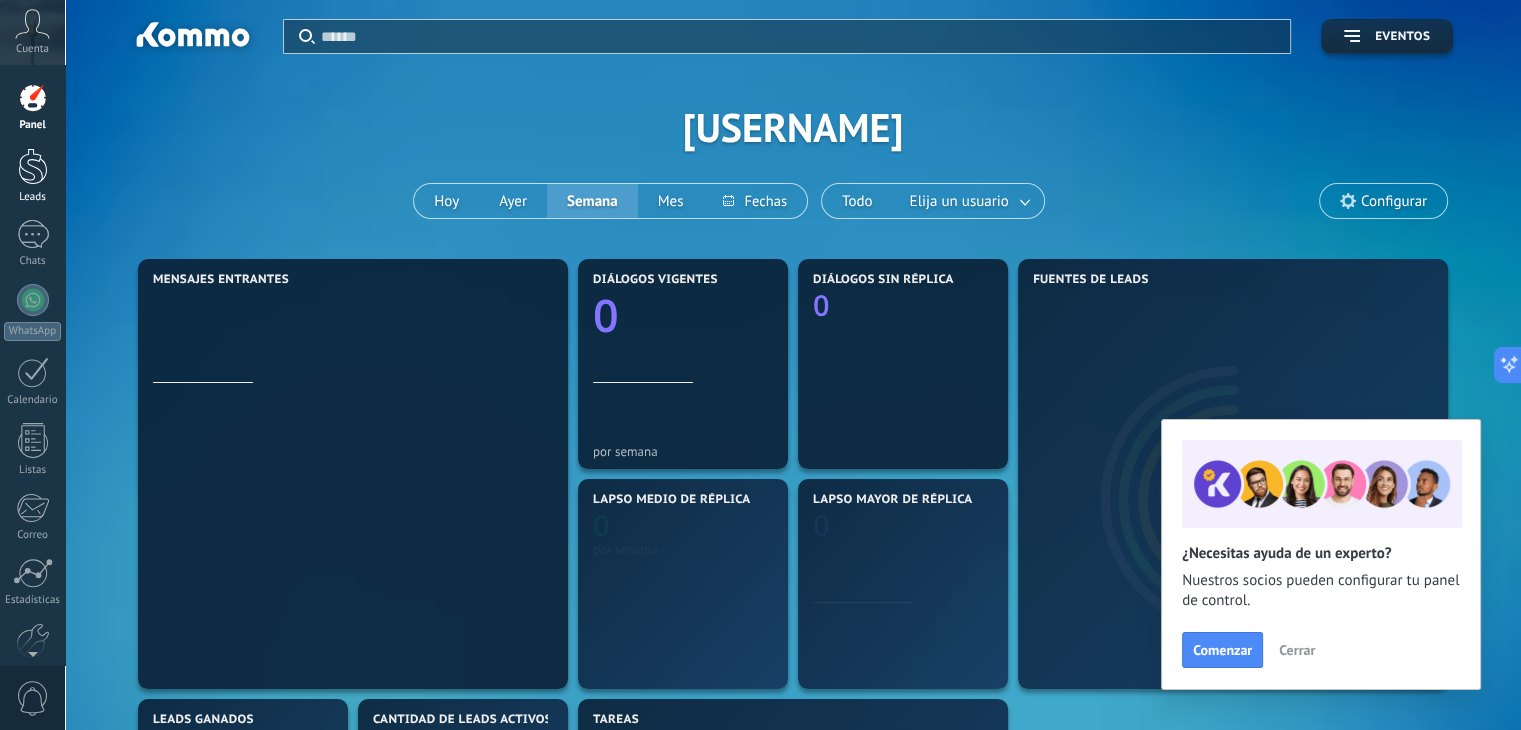 click at bounding box center (33, 166) 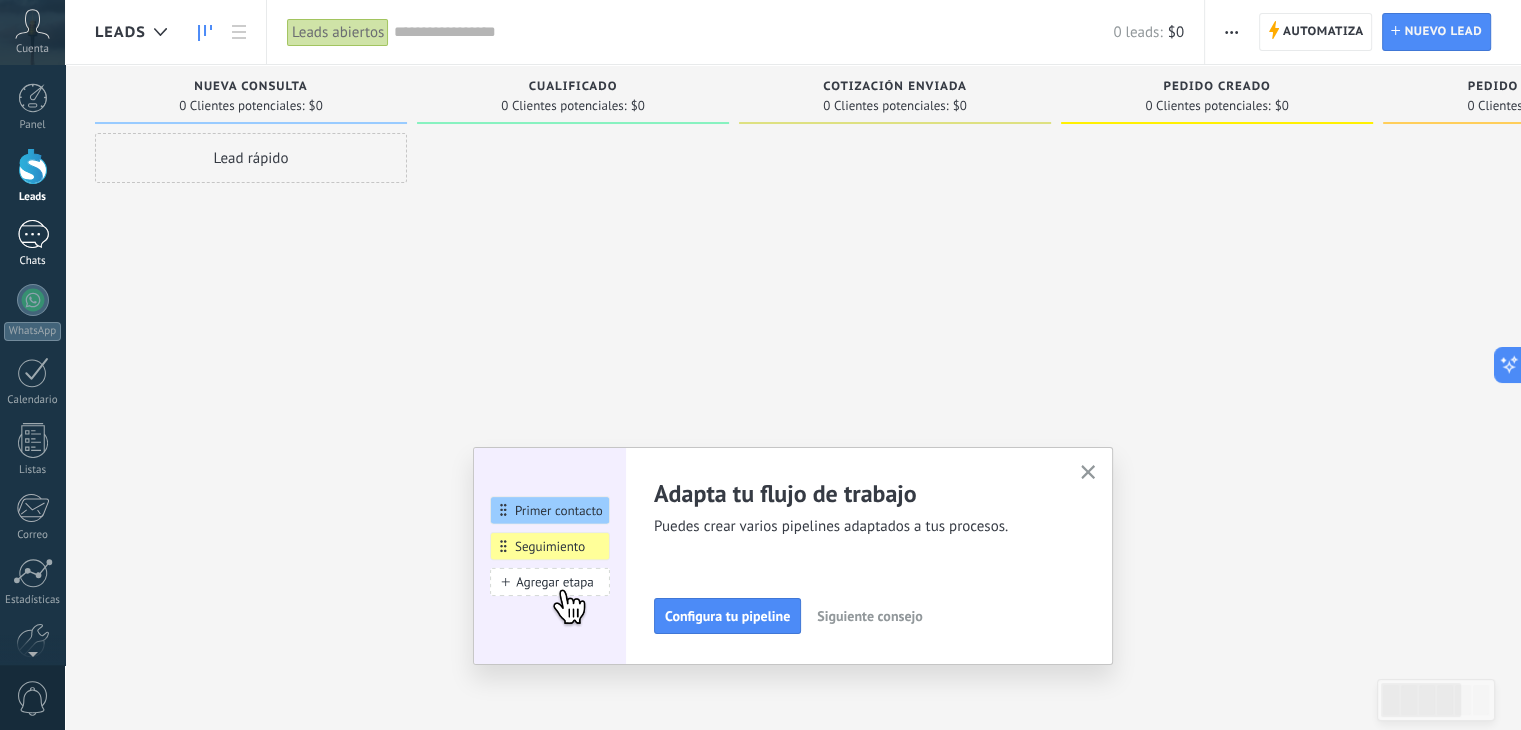 click on "Chats" at bounding box center [32, 244] 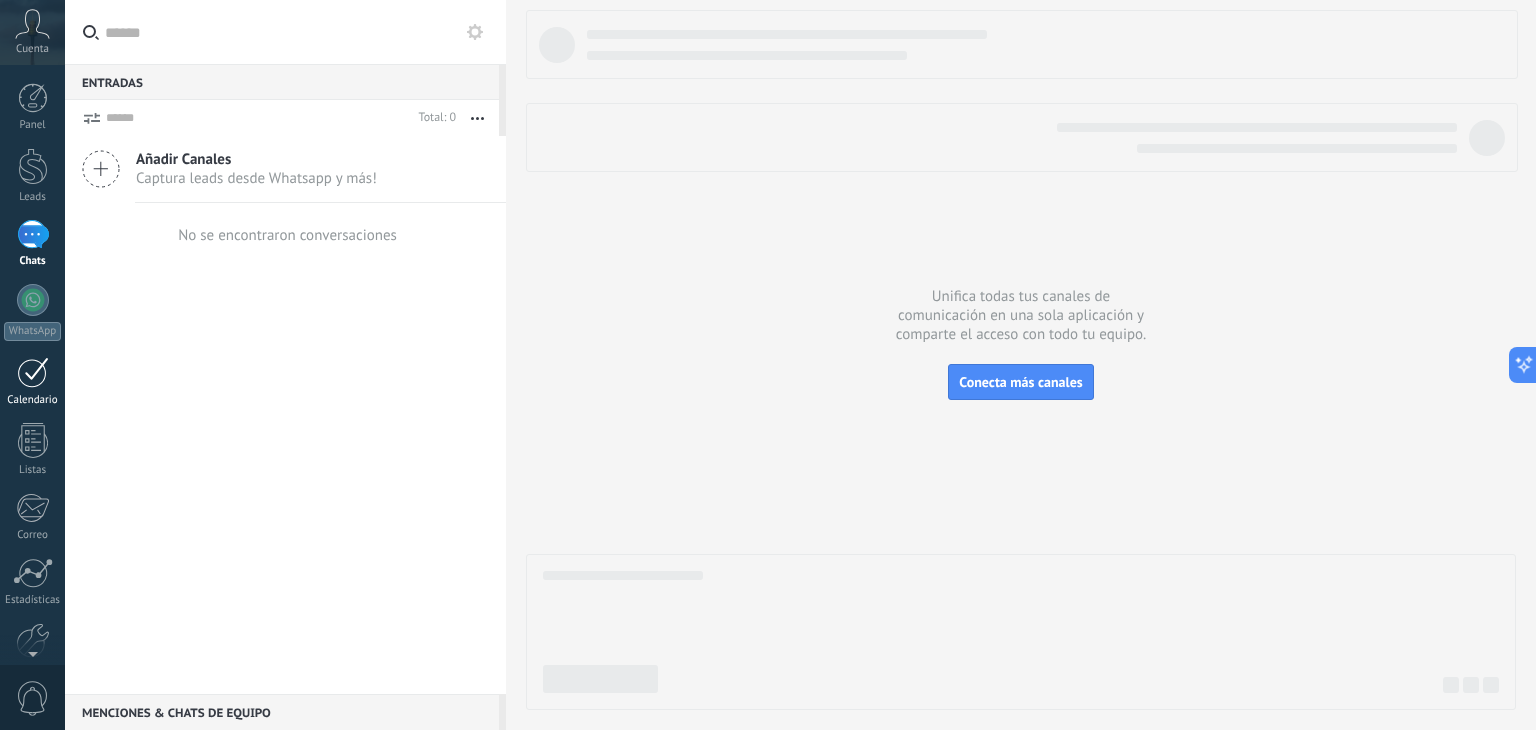 click at bounding box center (33, 372) 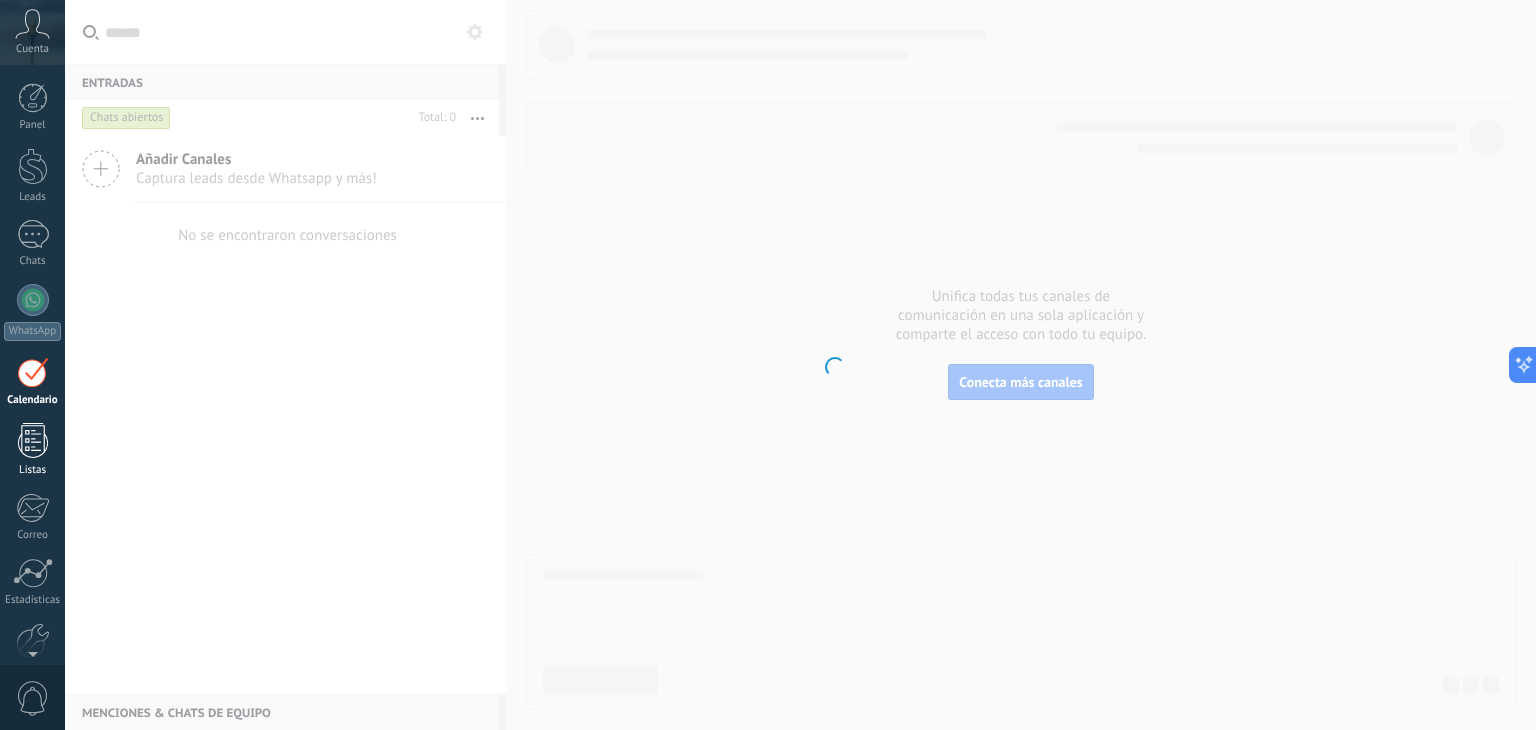 click at bounding box center (33, 440) 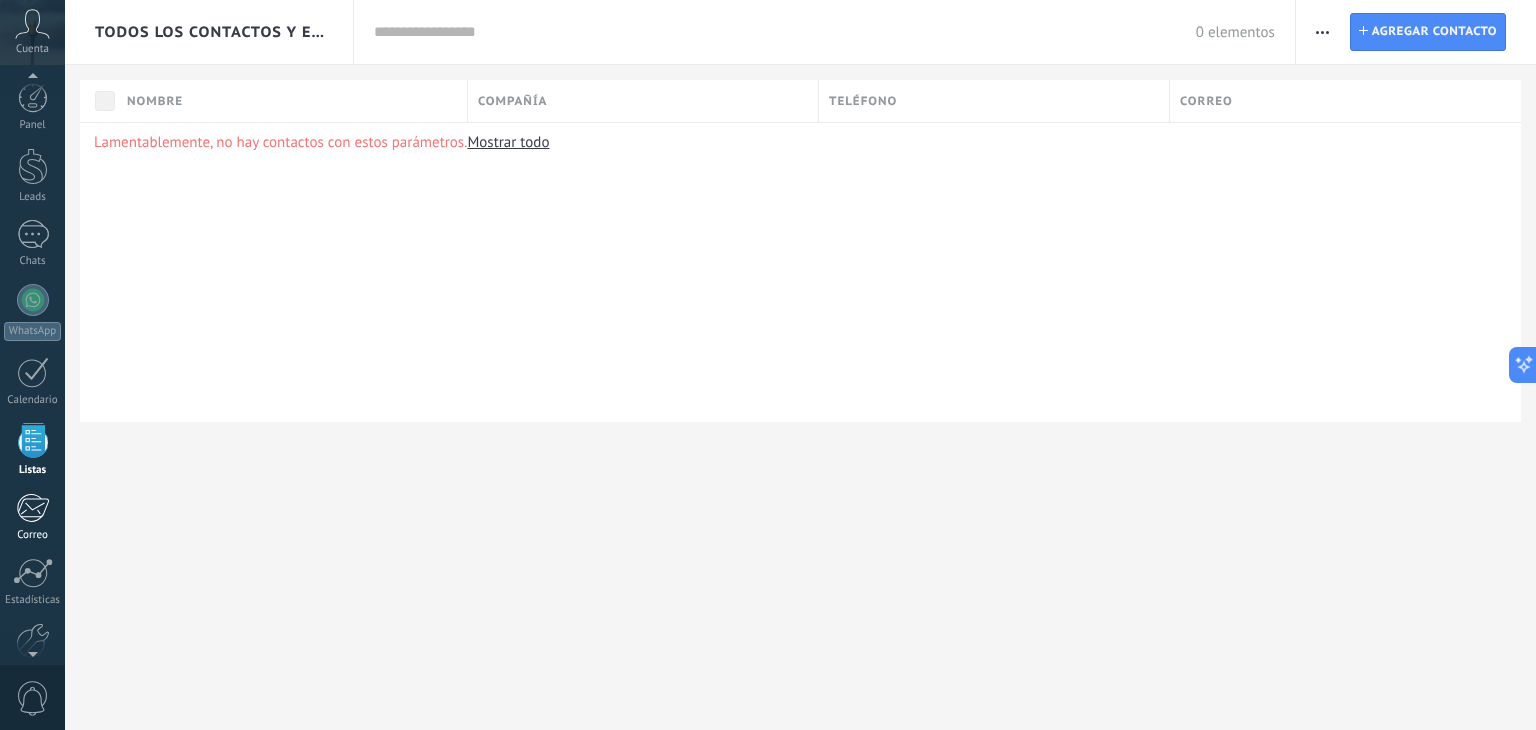 scroll, scrollTop: 51, scrollLeft: 0, axis: vertical 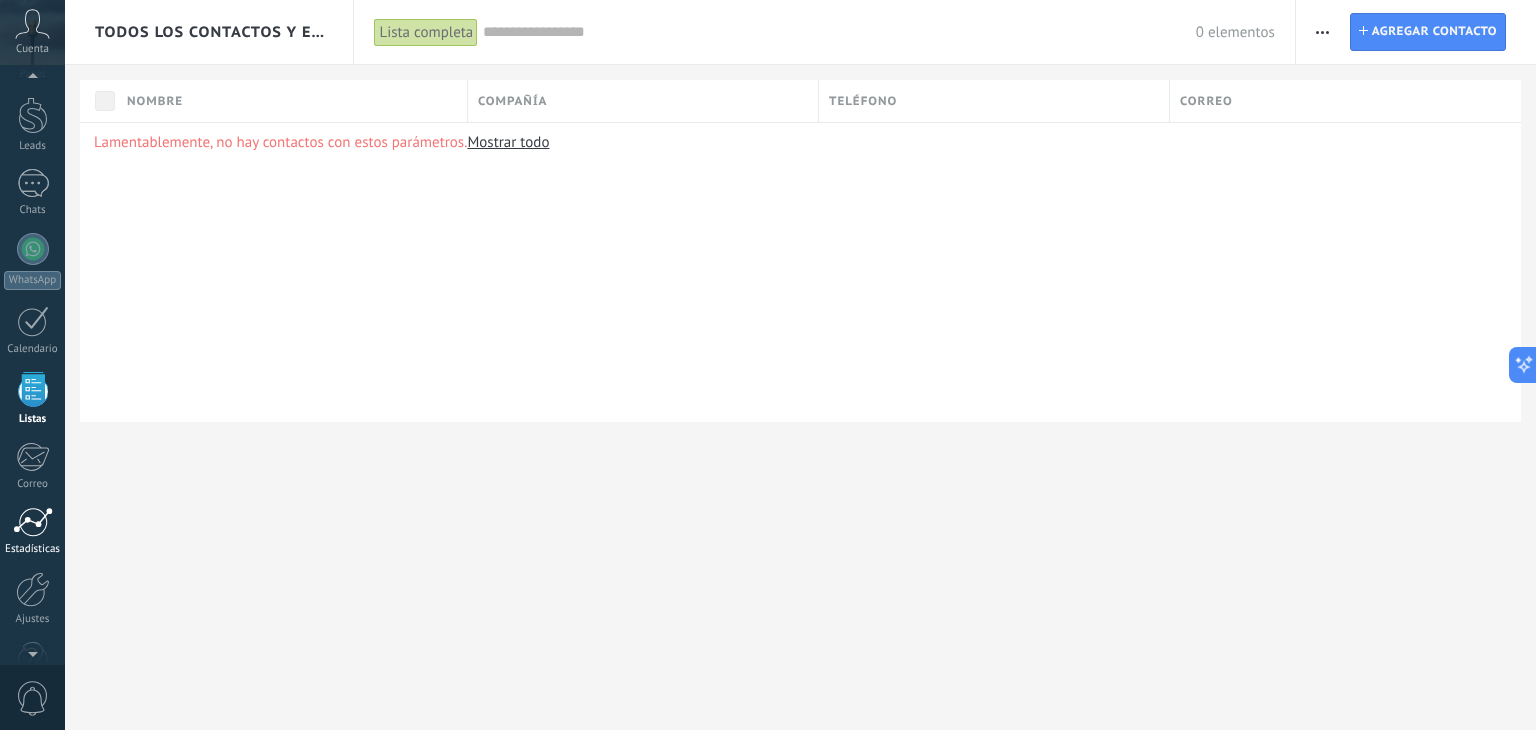 click at bounding box center (33, 522) 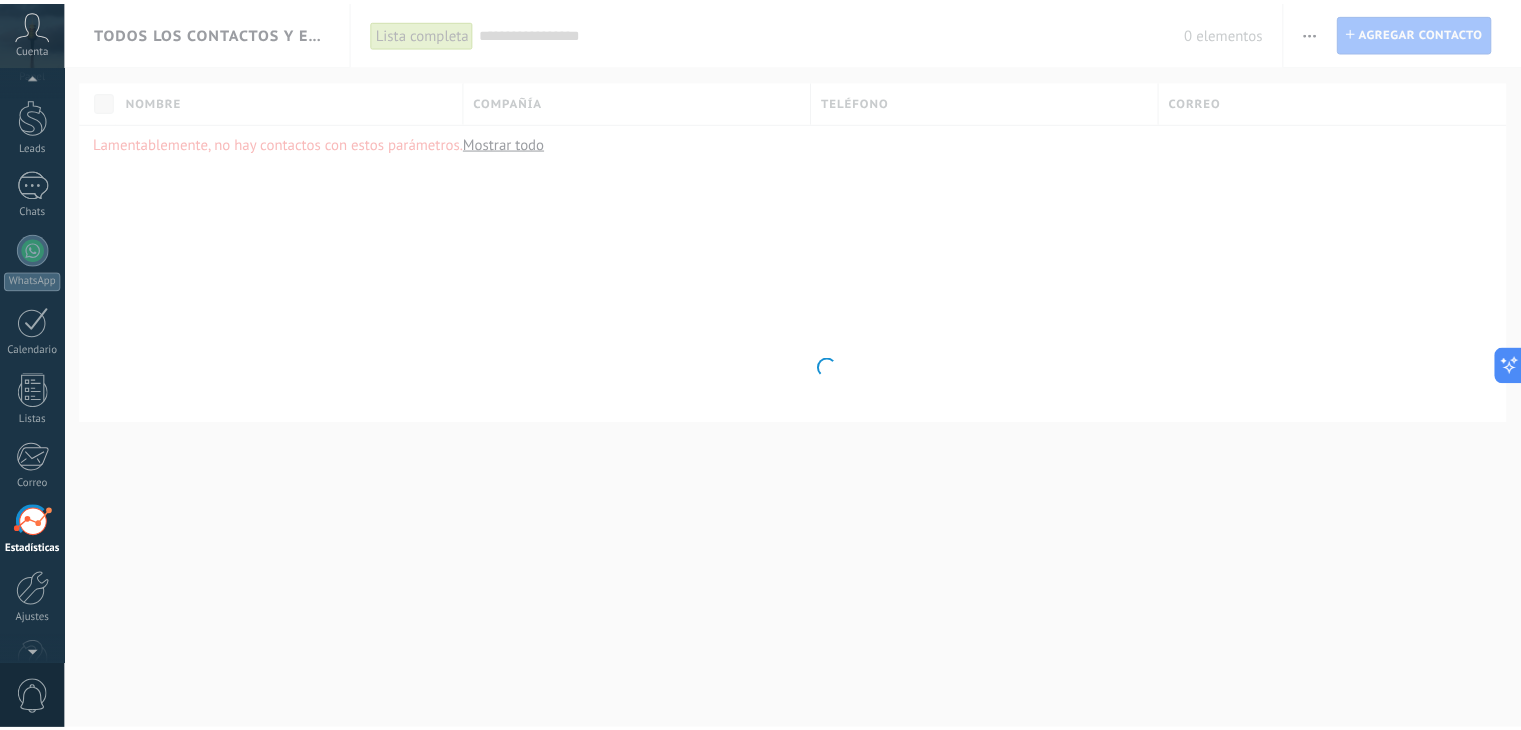 scroll, scrollTop: 101, scrollLeft: 0, axis: vertical 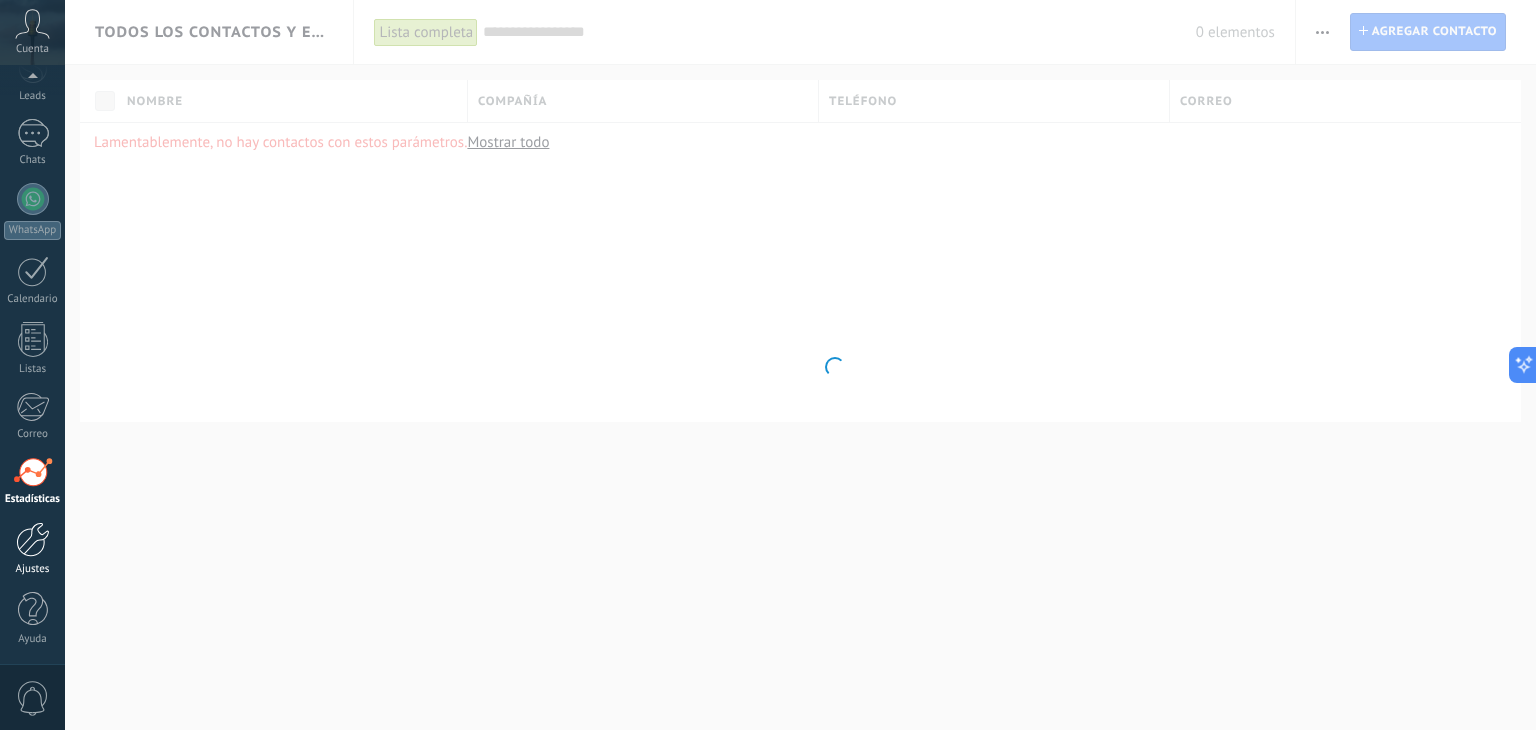 click at bounding box center [33, 539] 